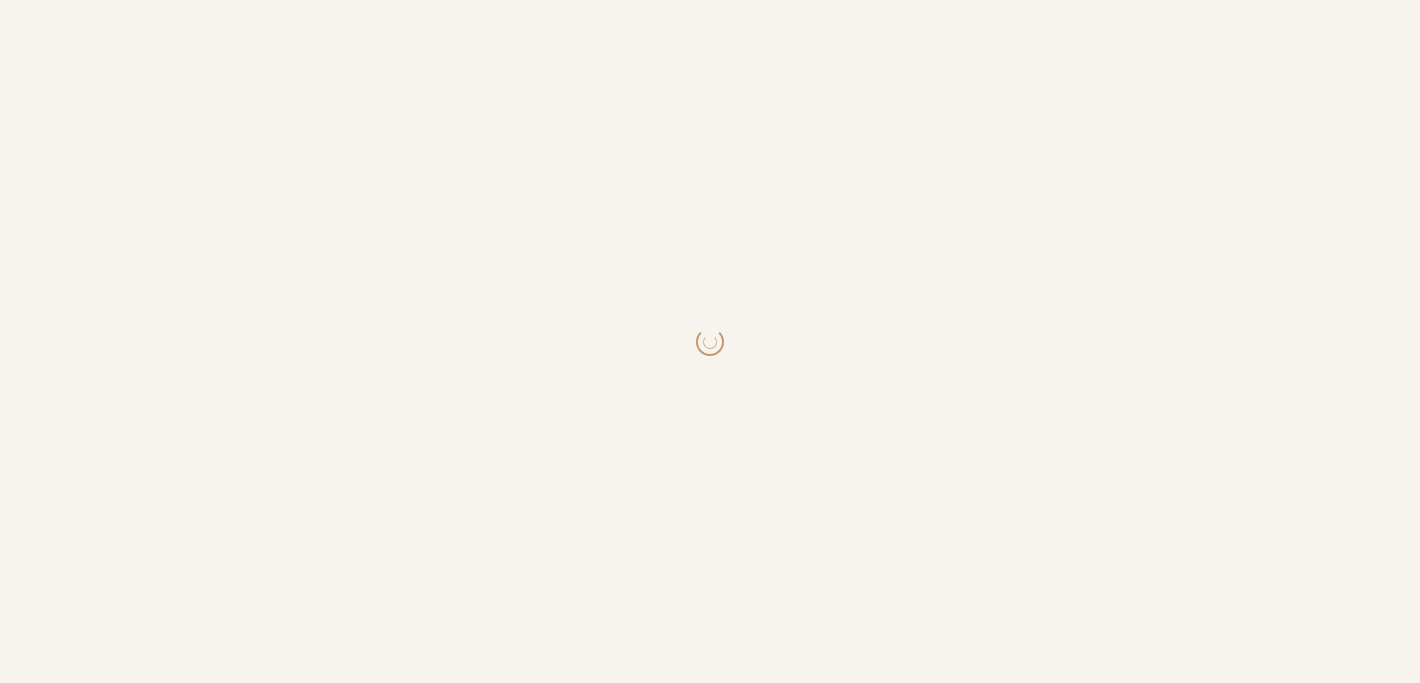 scroll, scrollTop: 0, scrollLeft: 0, axis: both 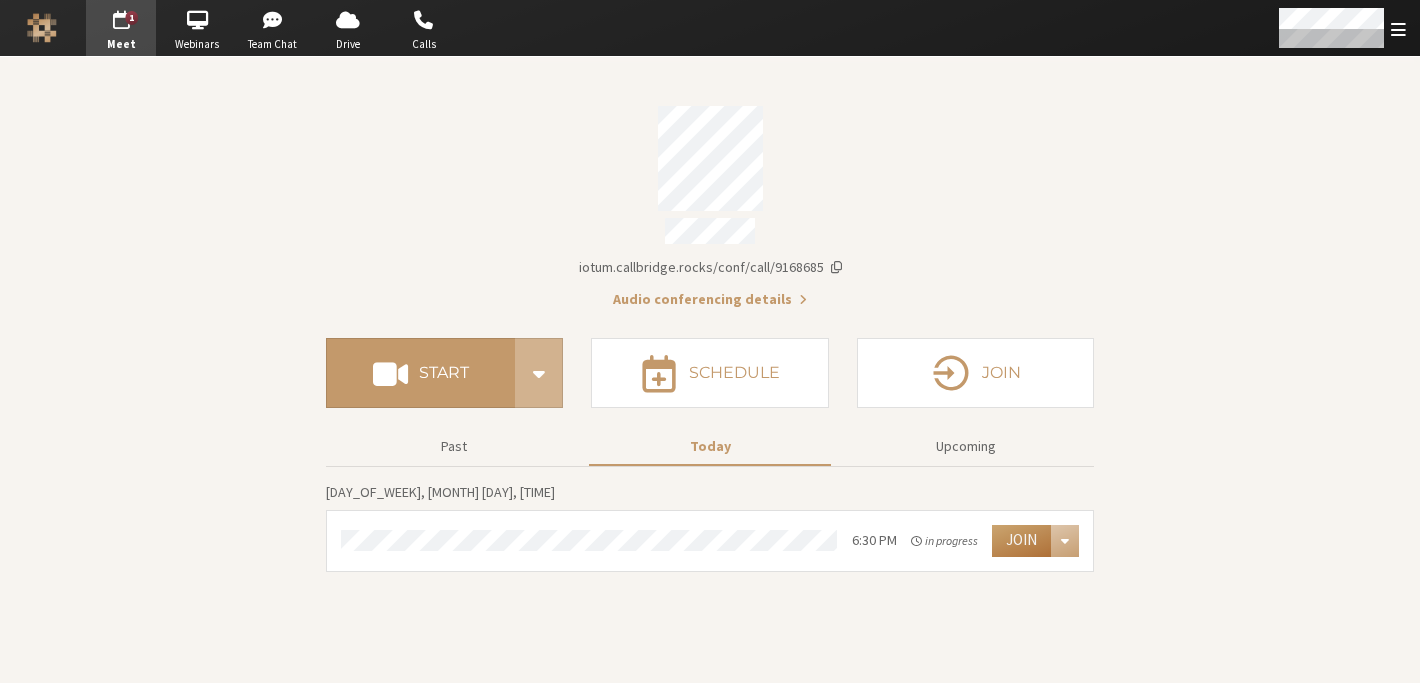 click on "Join" at bounding box center [1021, 541] 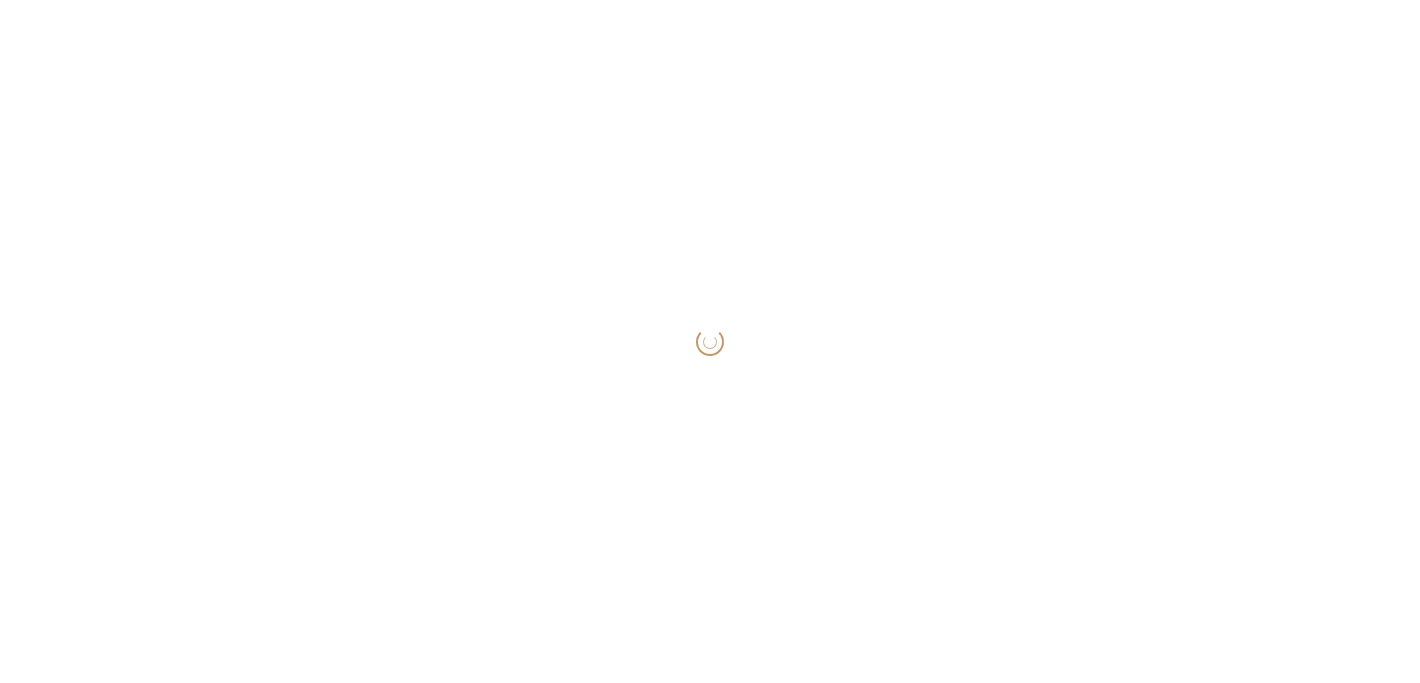 scroll, scrollTop: 0, scrollLeft: 0, axis: both 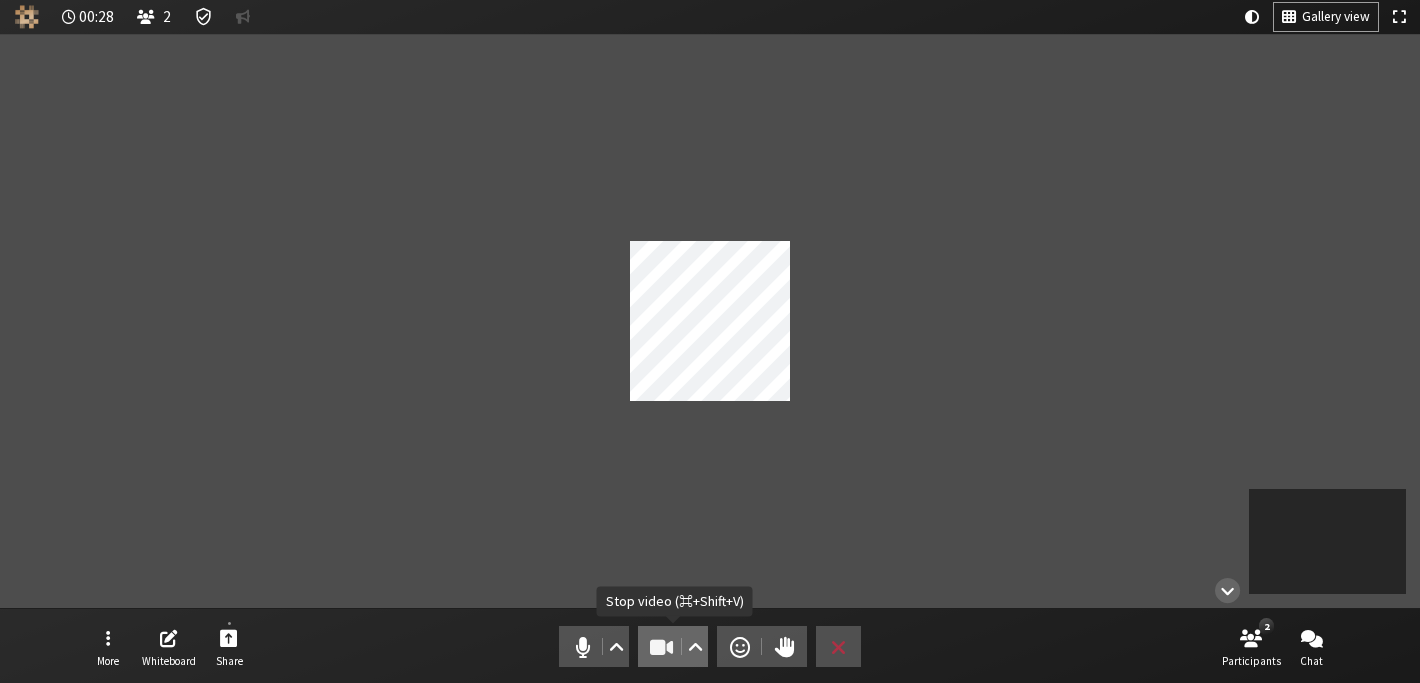 click at bounding box center [662, 647] 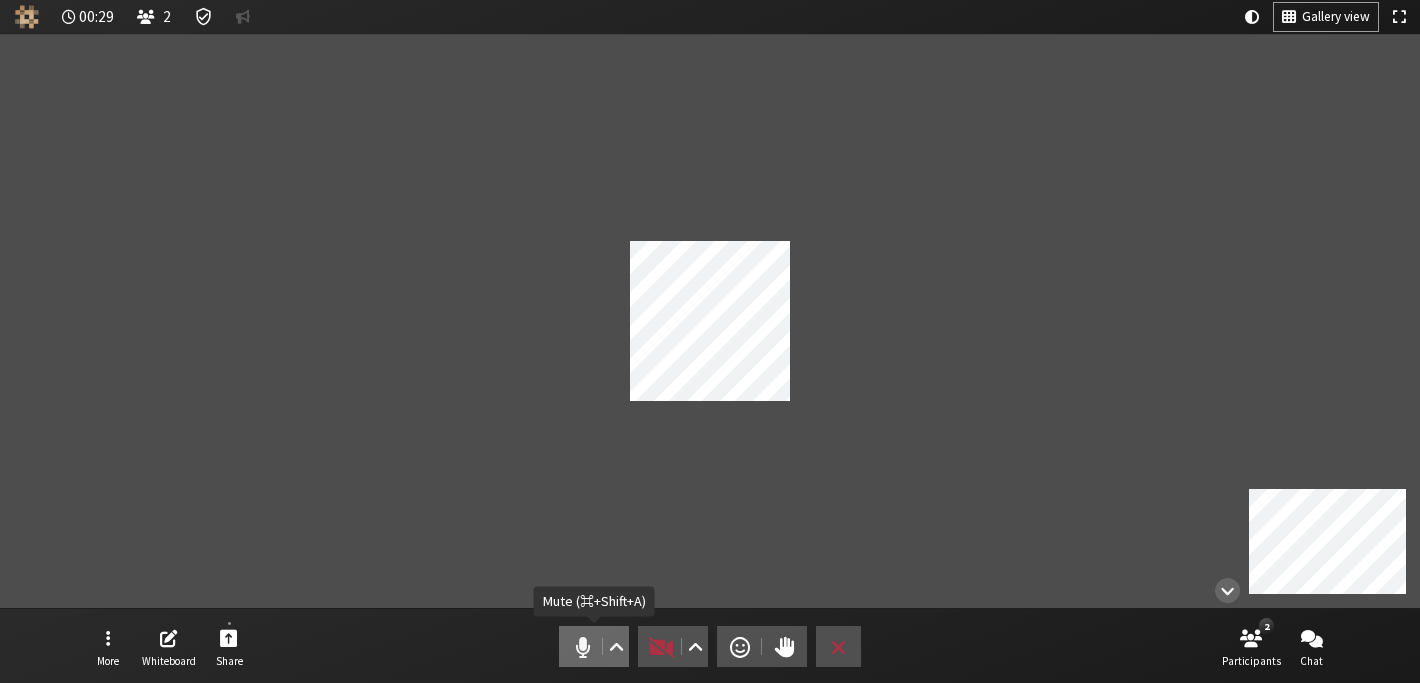 click at bounding box center [583, 647] 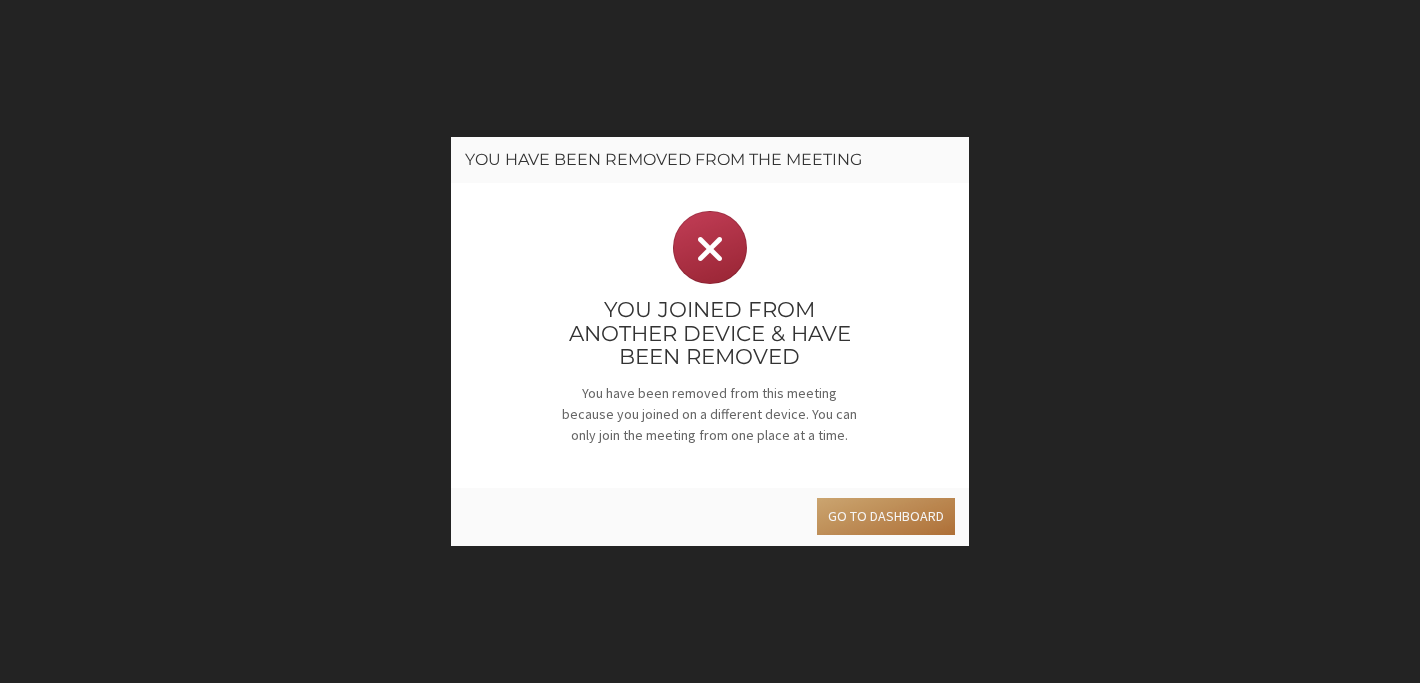 click on "Go to dashboard" at bounding box center [886, 516] 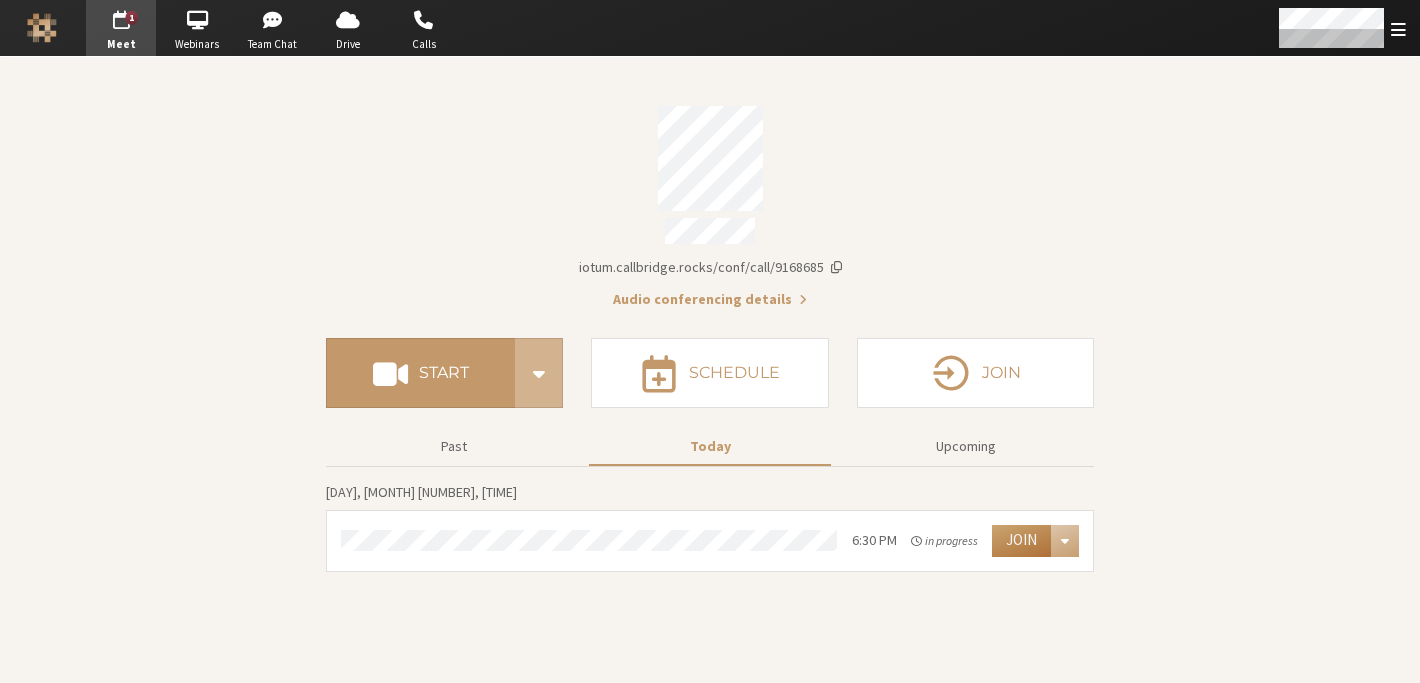click on "Join" at bounding box center [1021, 541] 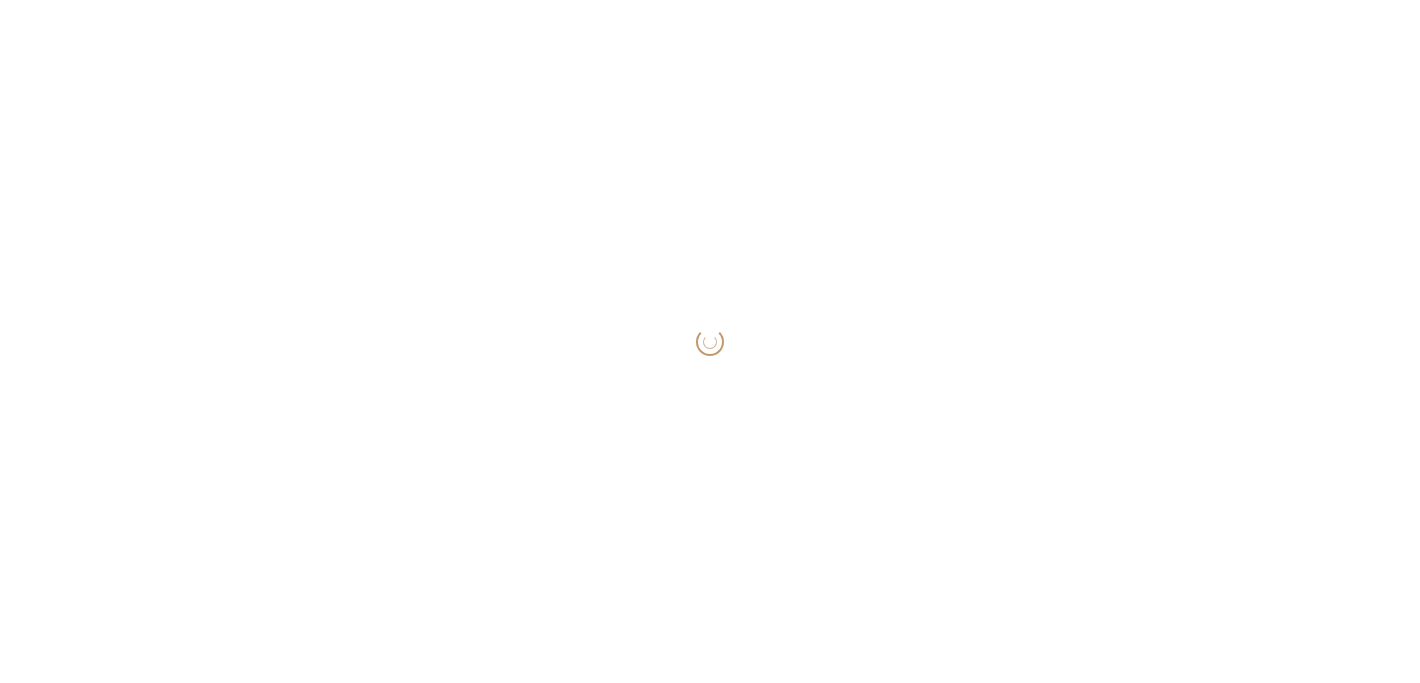 scroll, scrollTop: 0, scrollLeft: 0, axis: both 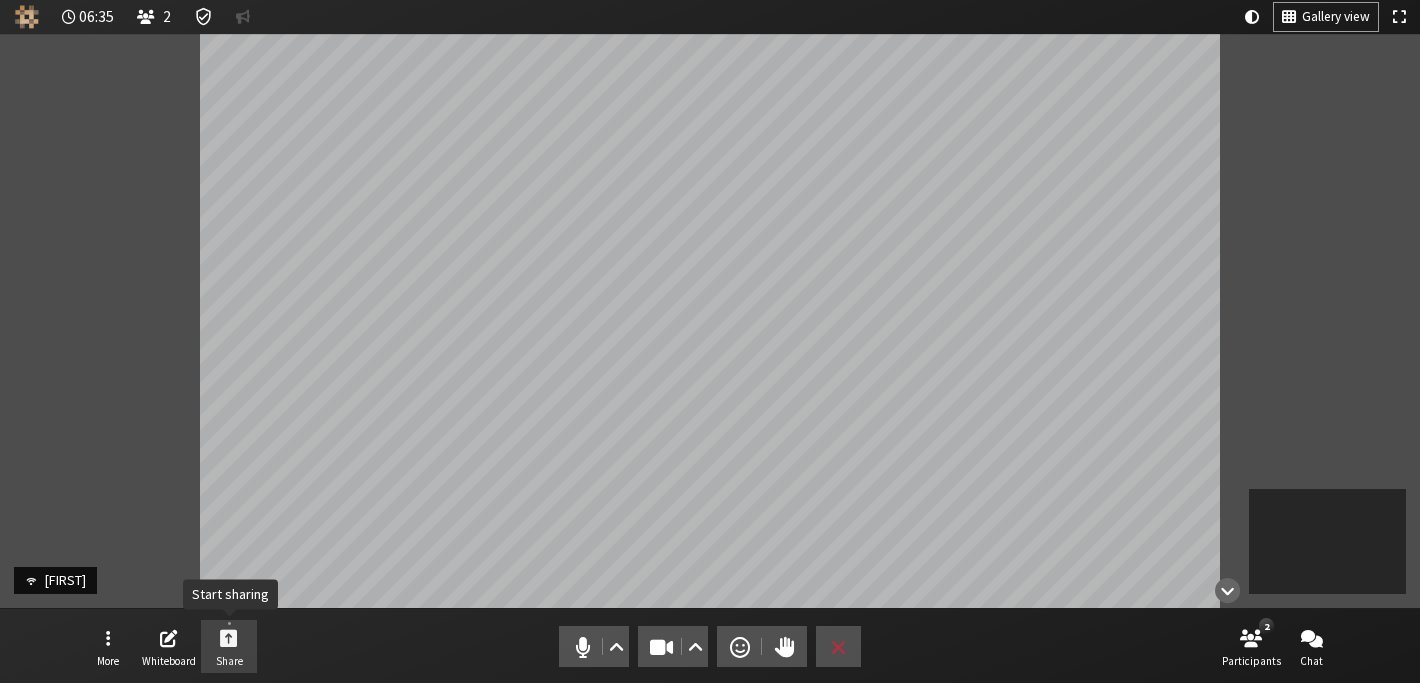 click at bounding box center [229, 637] 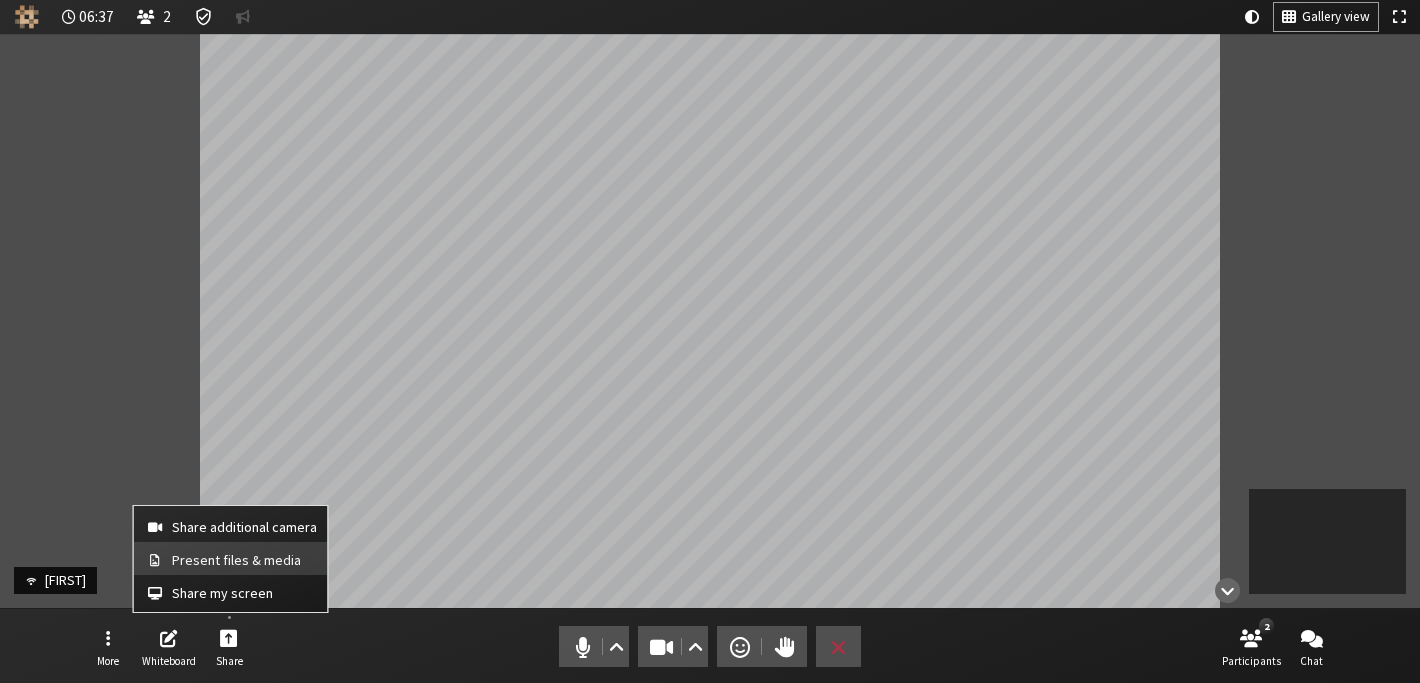 click on "Present files & media" at bounding box center (244, 560) 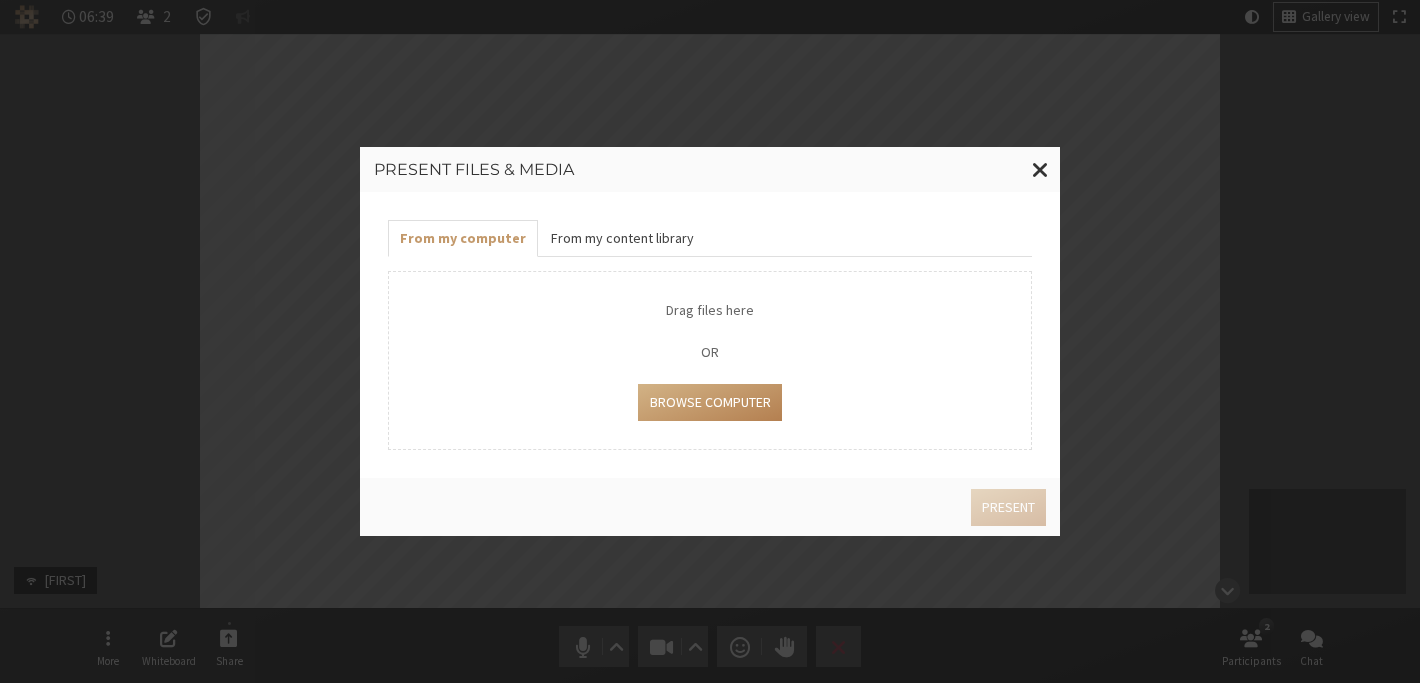 click on "From my content library" at bounding box center [621, 238] 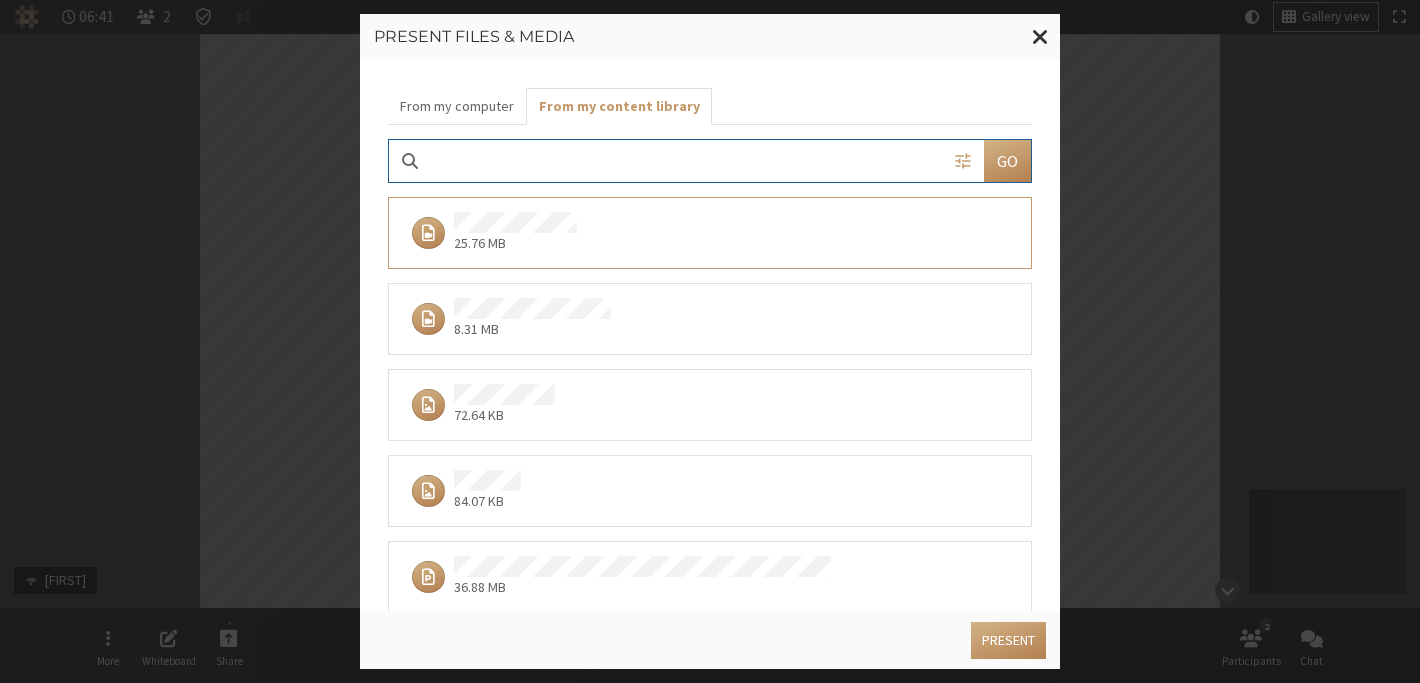click on "8.31 MB" at bounding box center [703, 319] 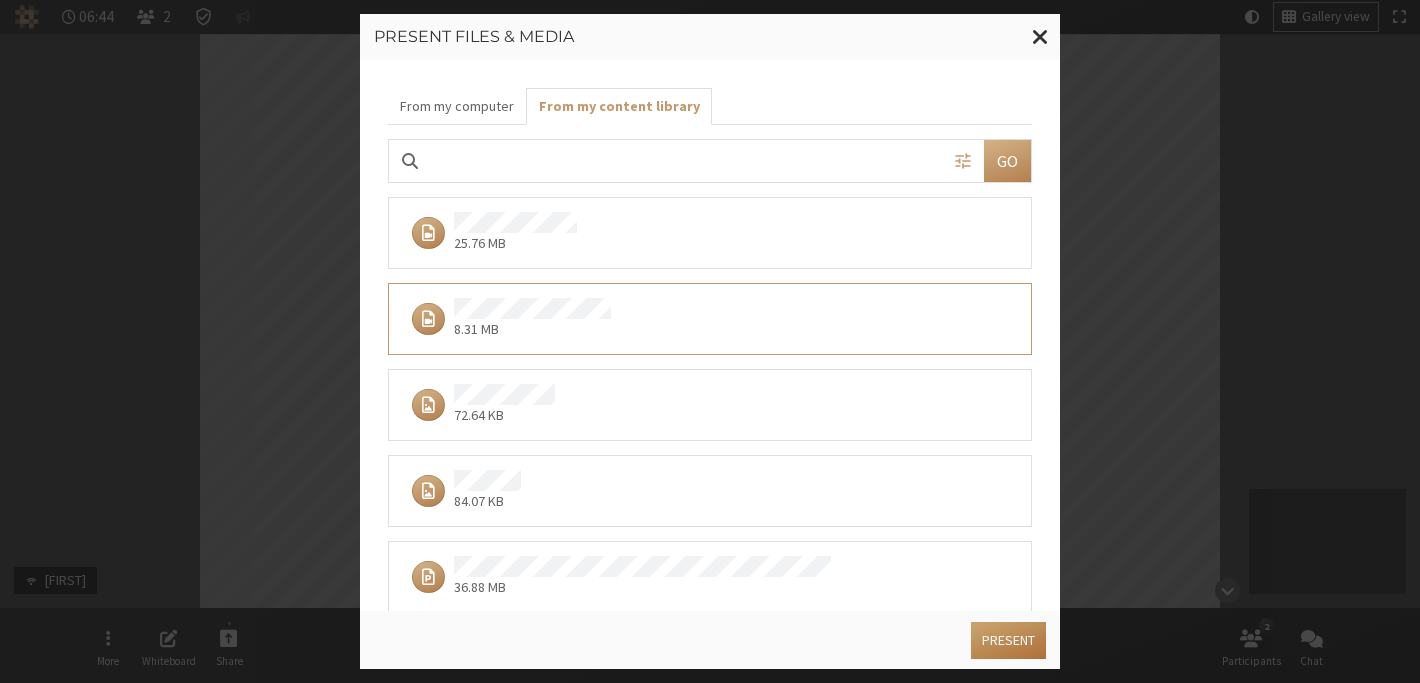 click on "Present" at bounding box center (1008, 640) 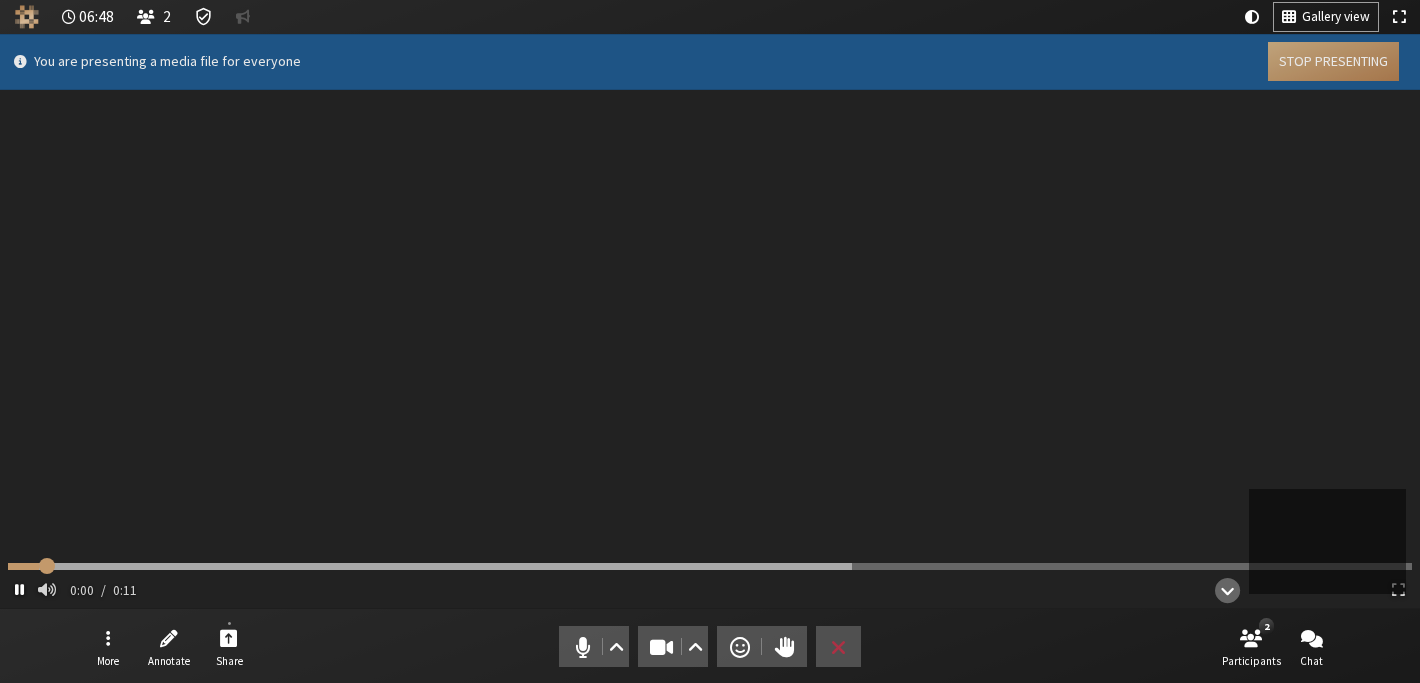 click at bounding box center [19, 589] 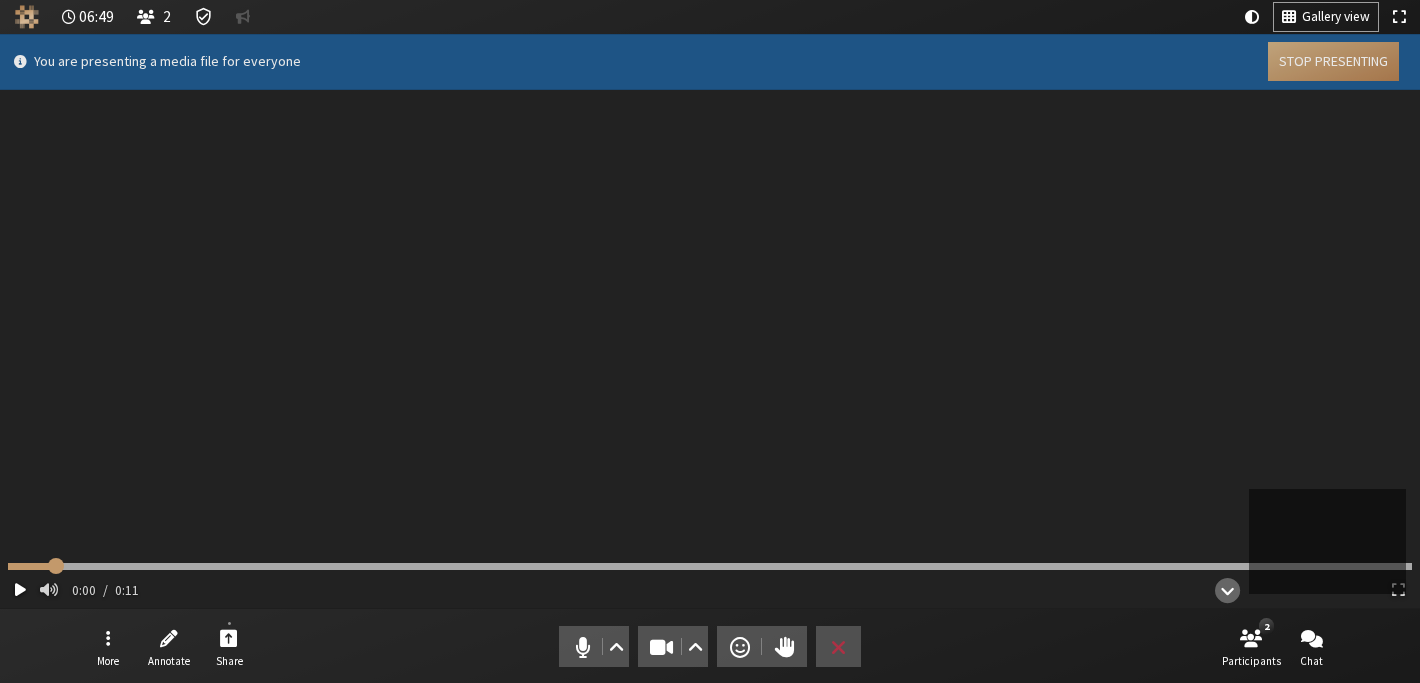 click at bounding box center [20, 589] 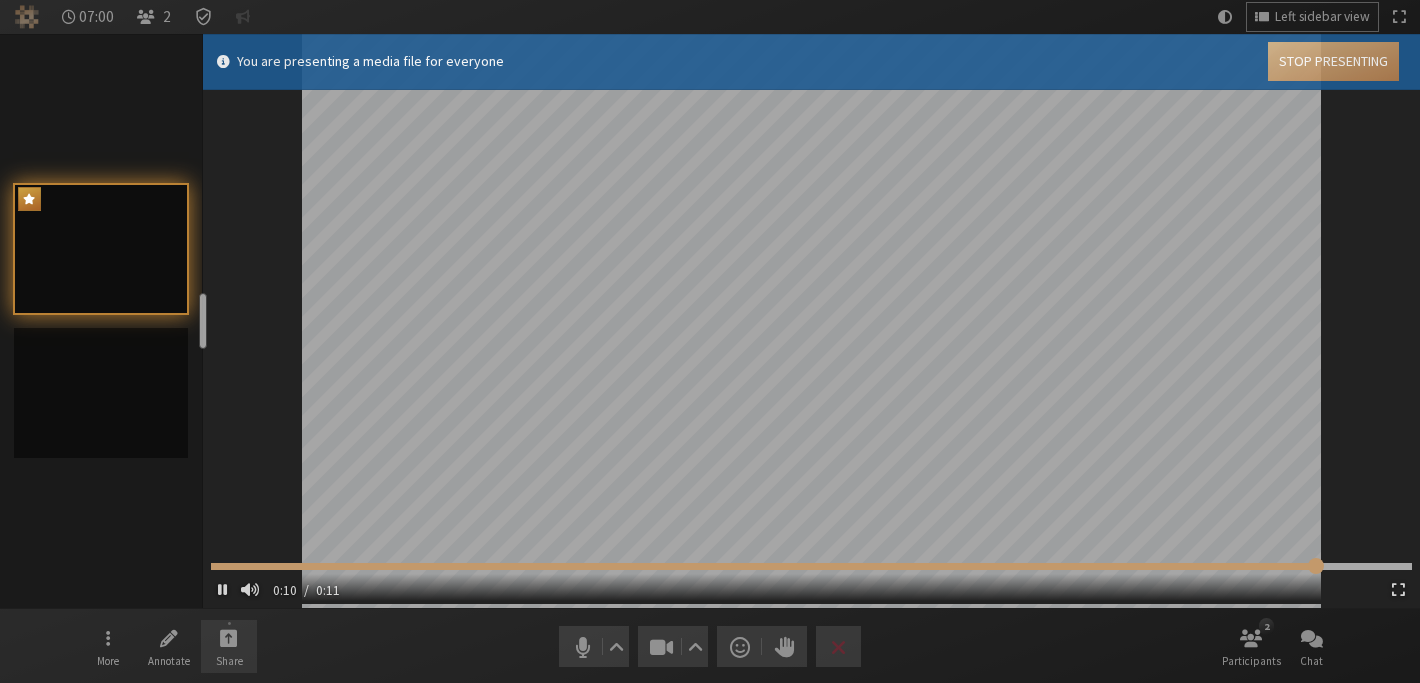 type on "11.1145" 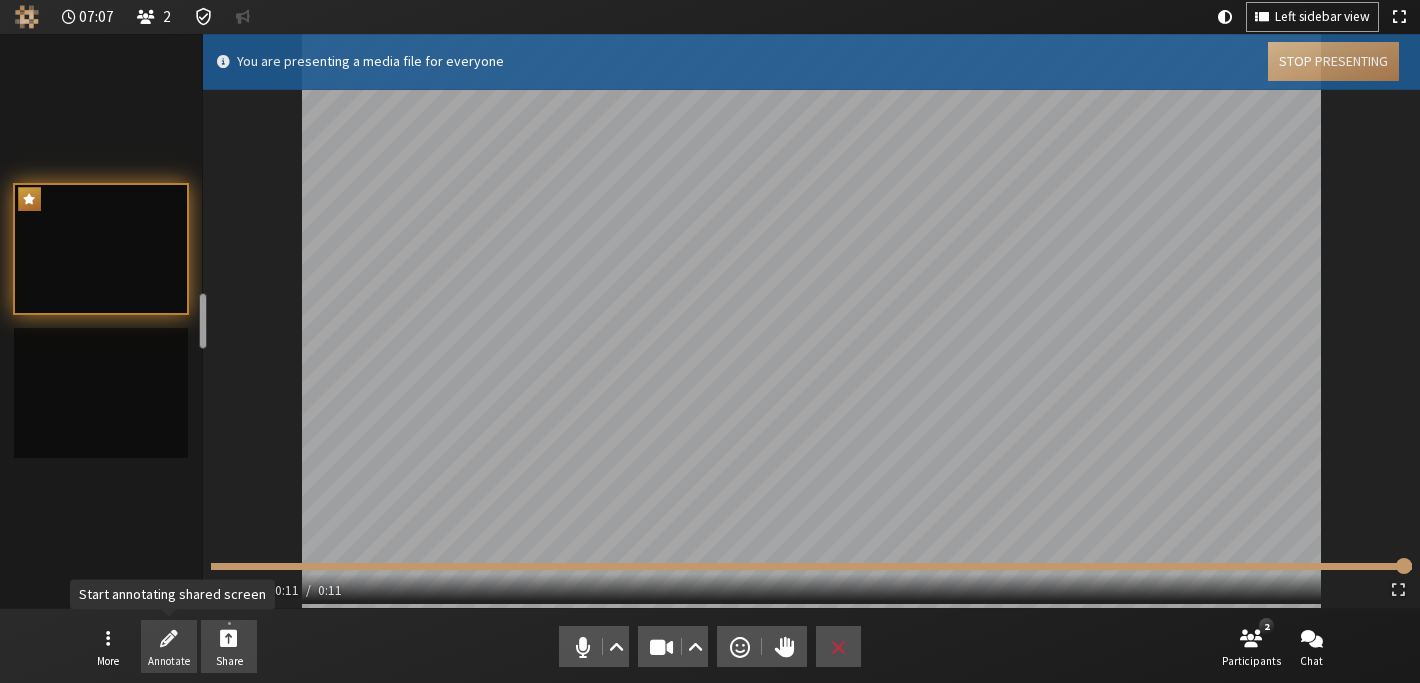 click at bounding box center [169, 637] 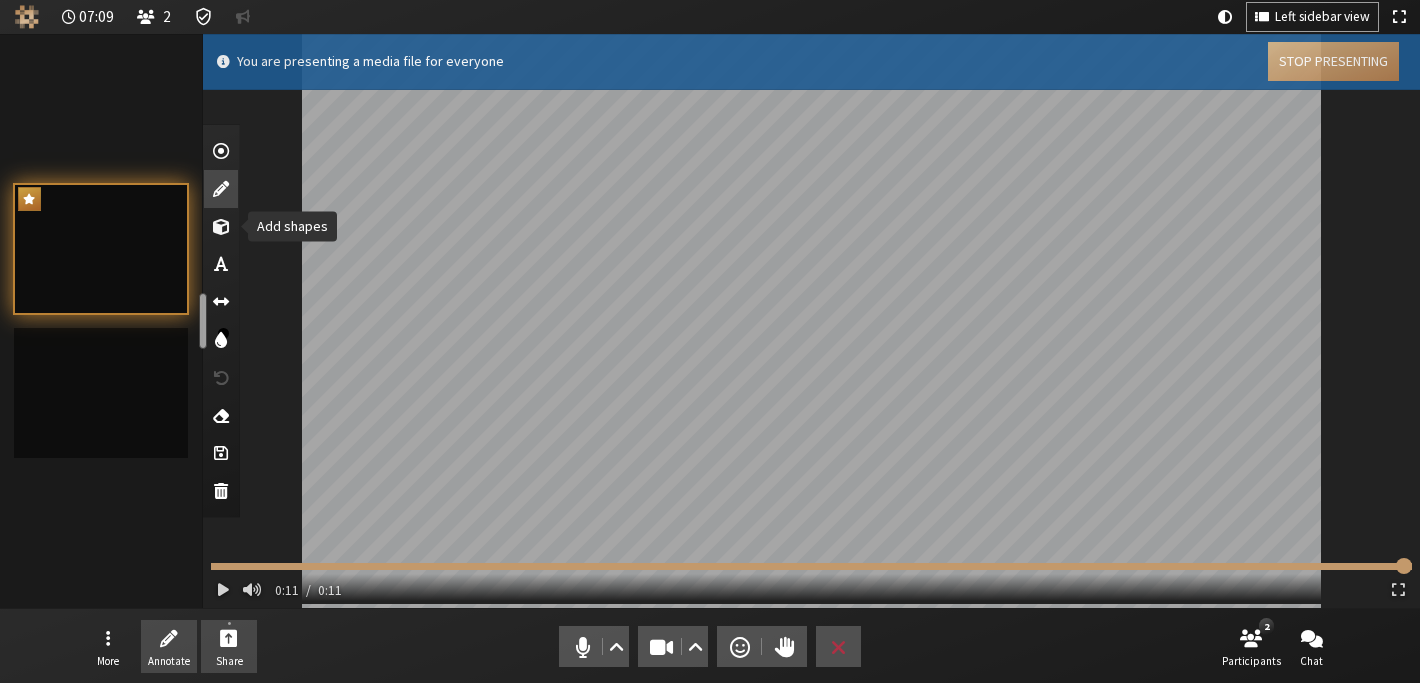 click at bounding box center (221, 227) 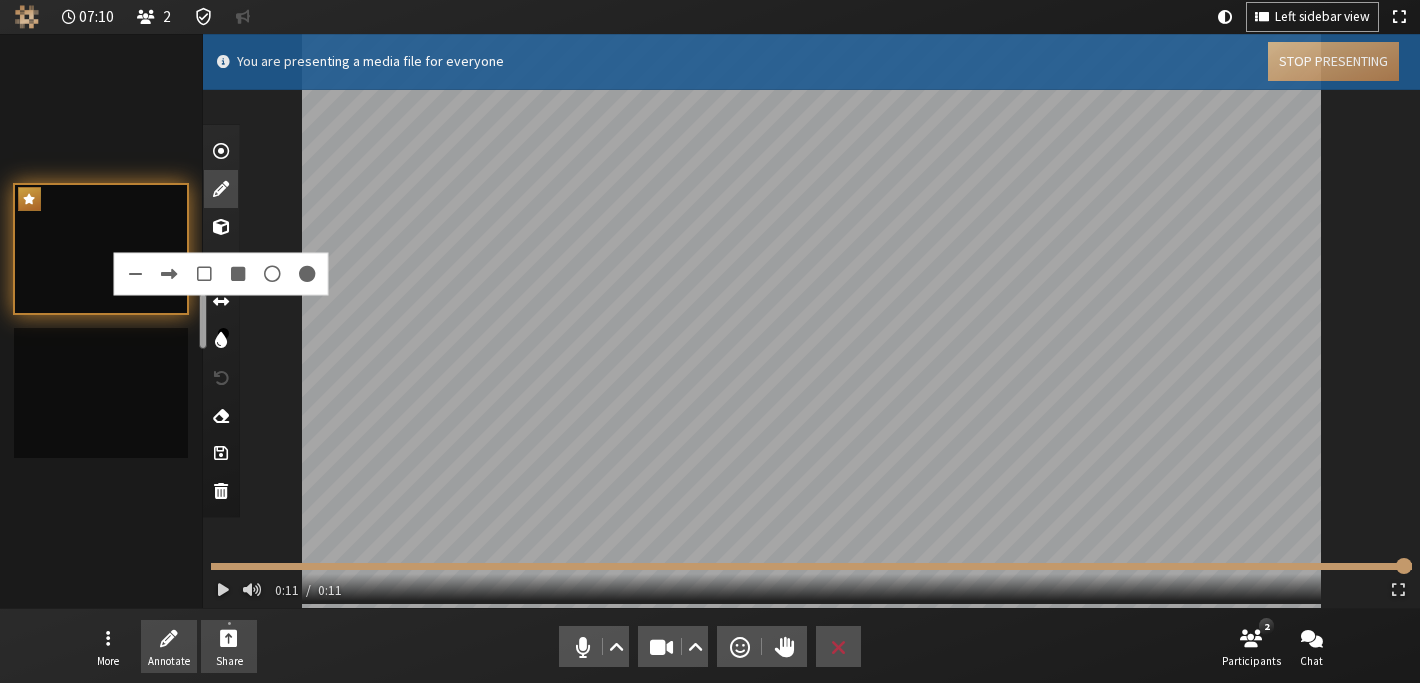 click at bounding box center [221, 274] 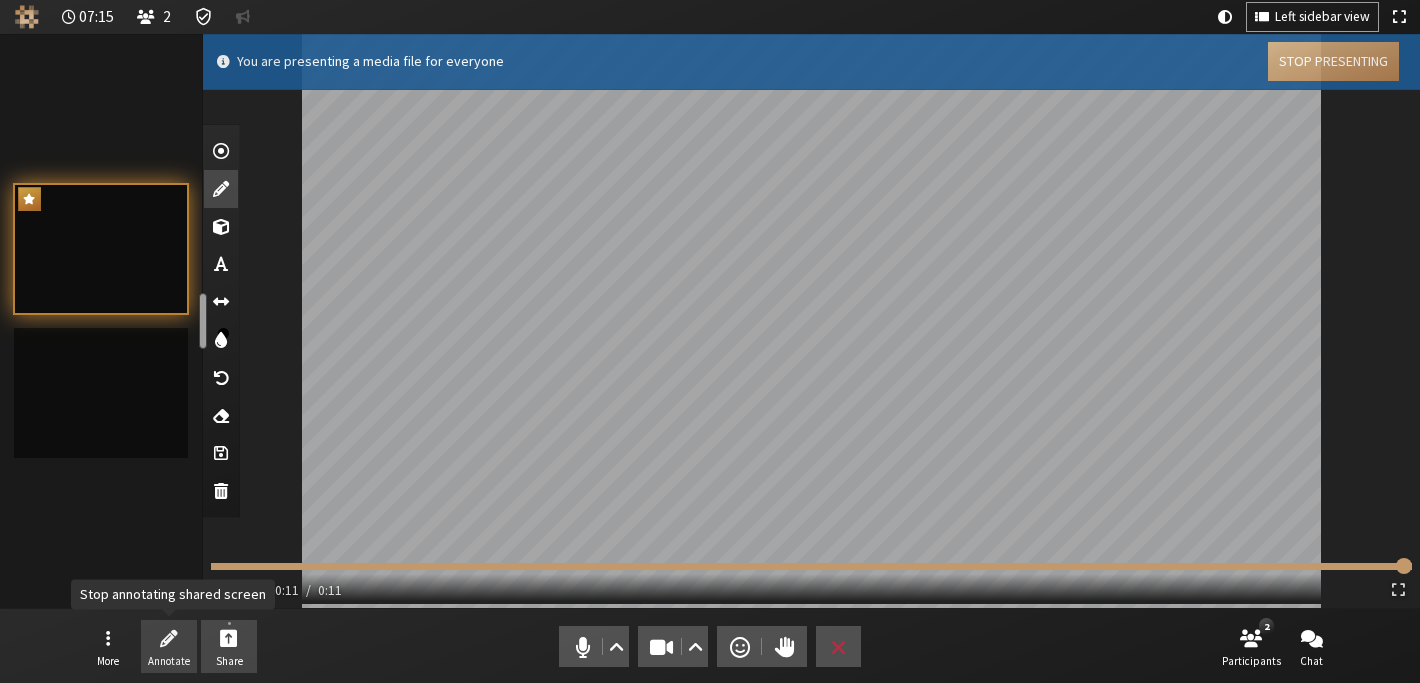 click at bounding box center [169, 637] 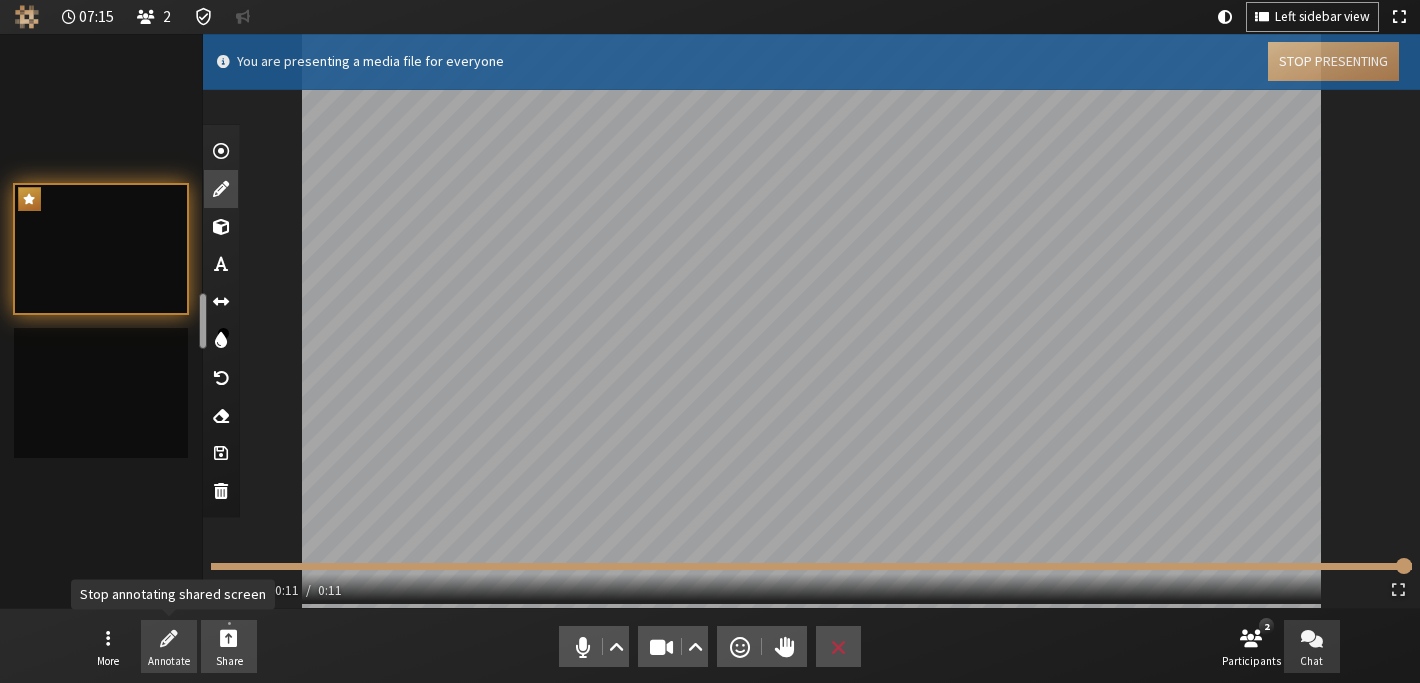 click at bounding box center (1312, 637) 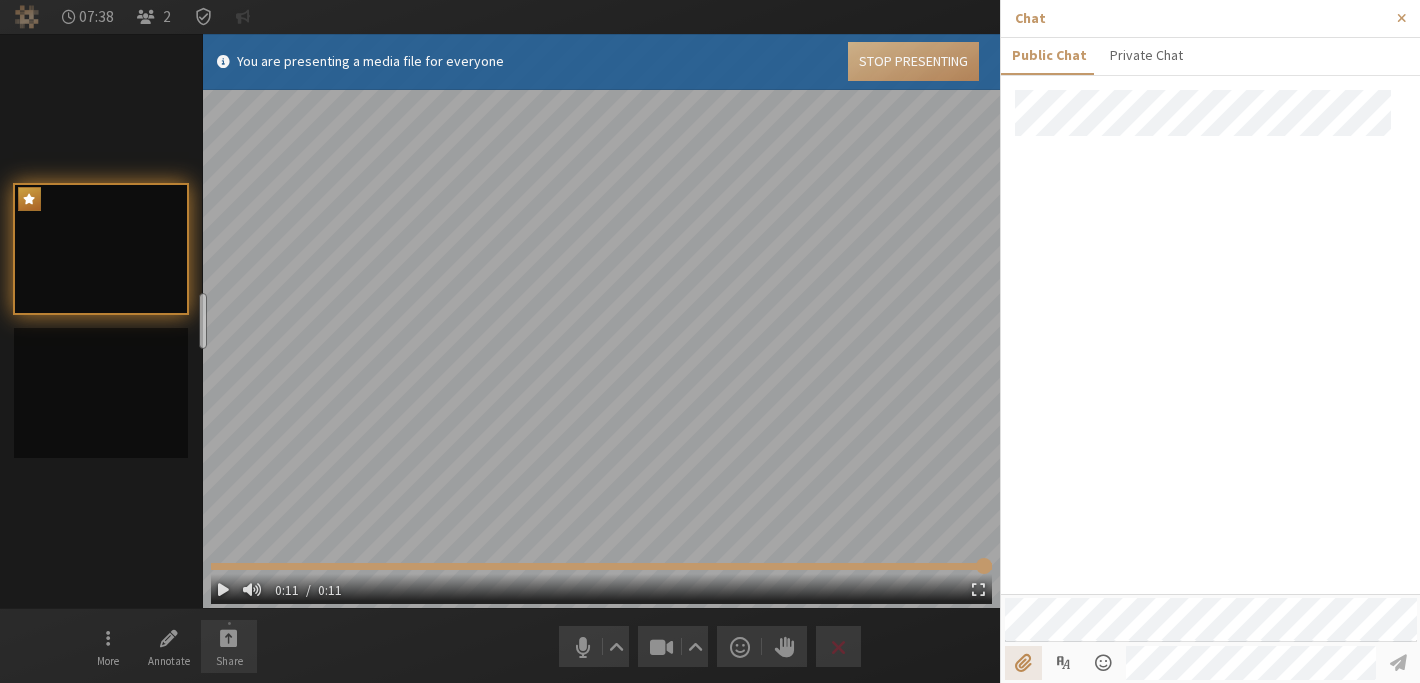 click at bounding box center [1023, 663] 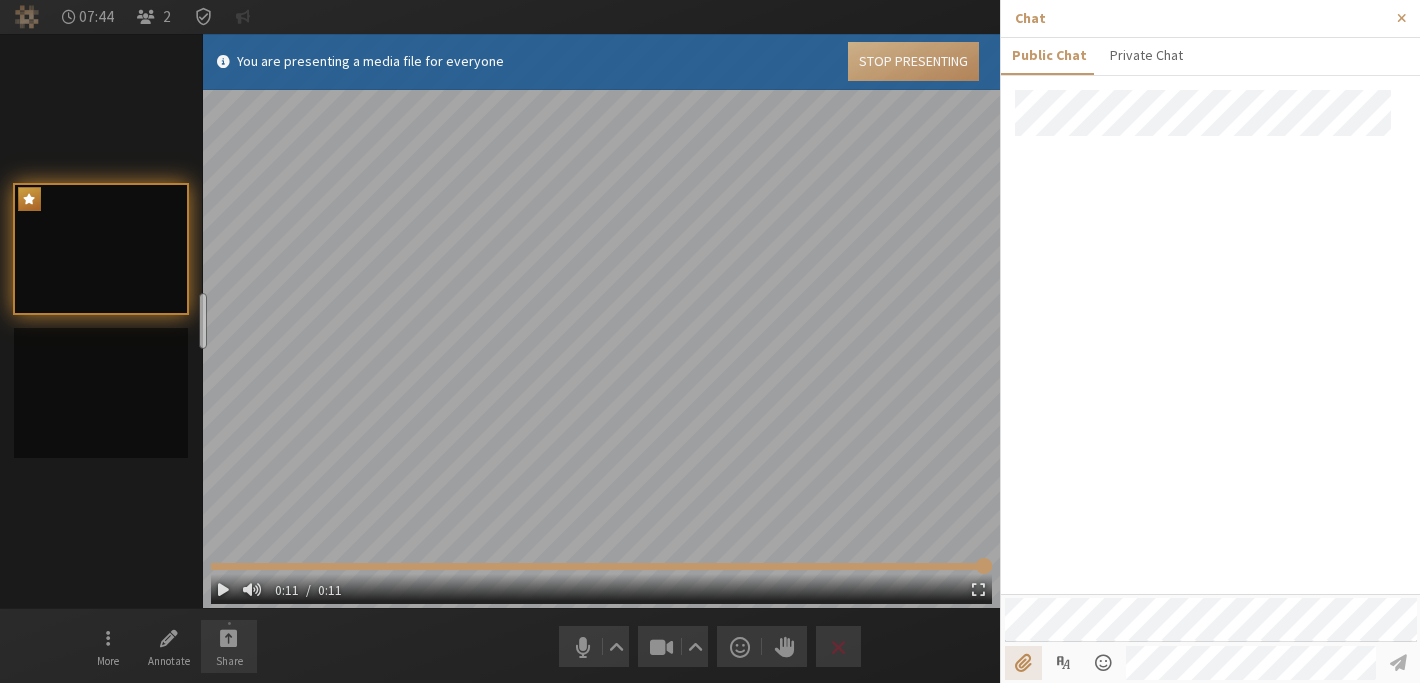 type on "C:\fakepath\Screenshot 2025-07-30 at 5.36.12 PM.png" 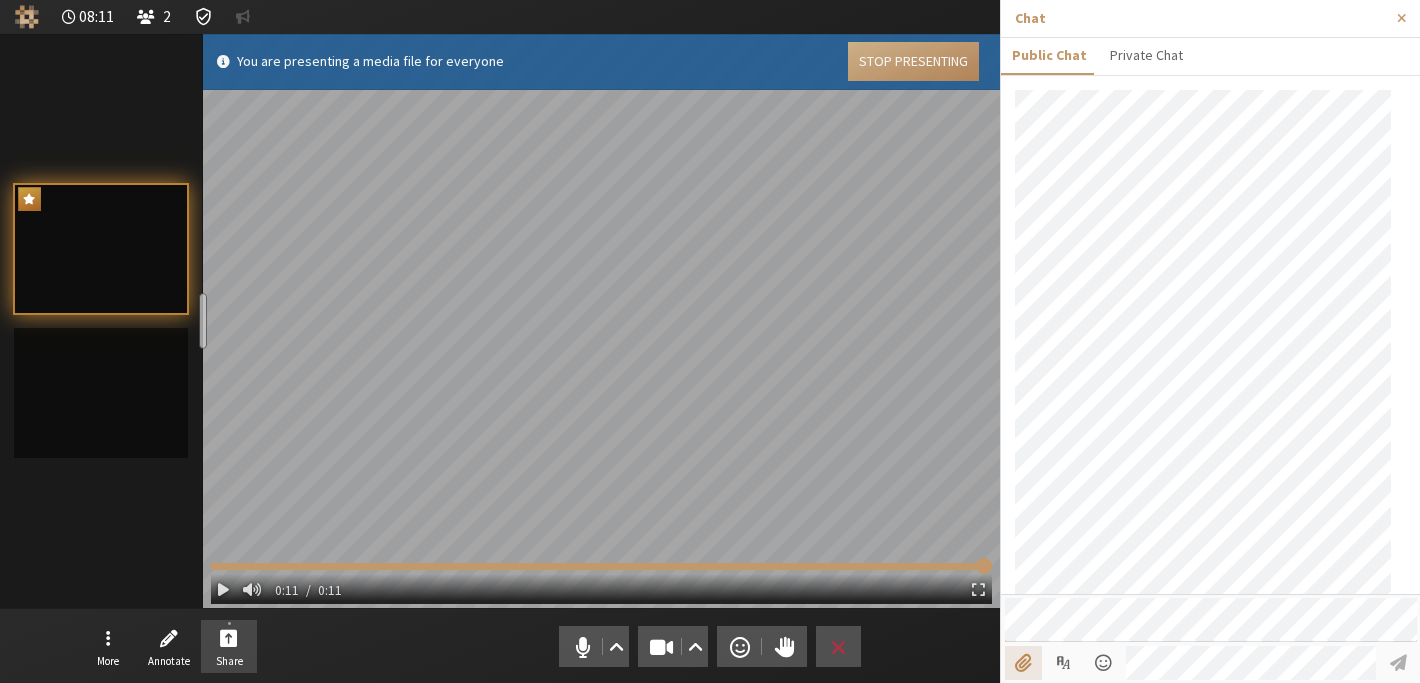 scroll, scrollTop: 61, scrollLeft: 0, axis: vertical 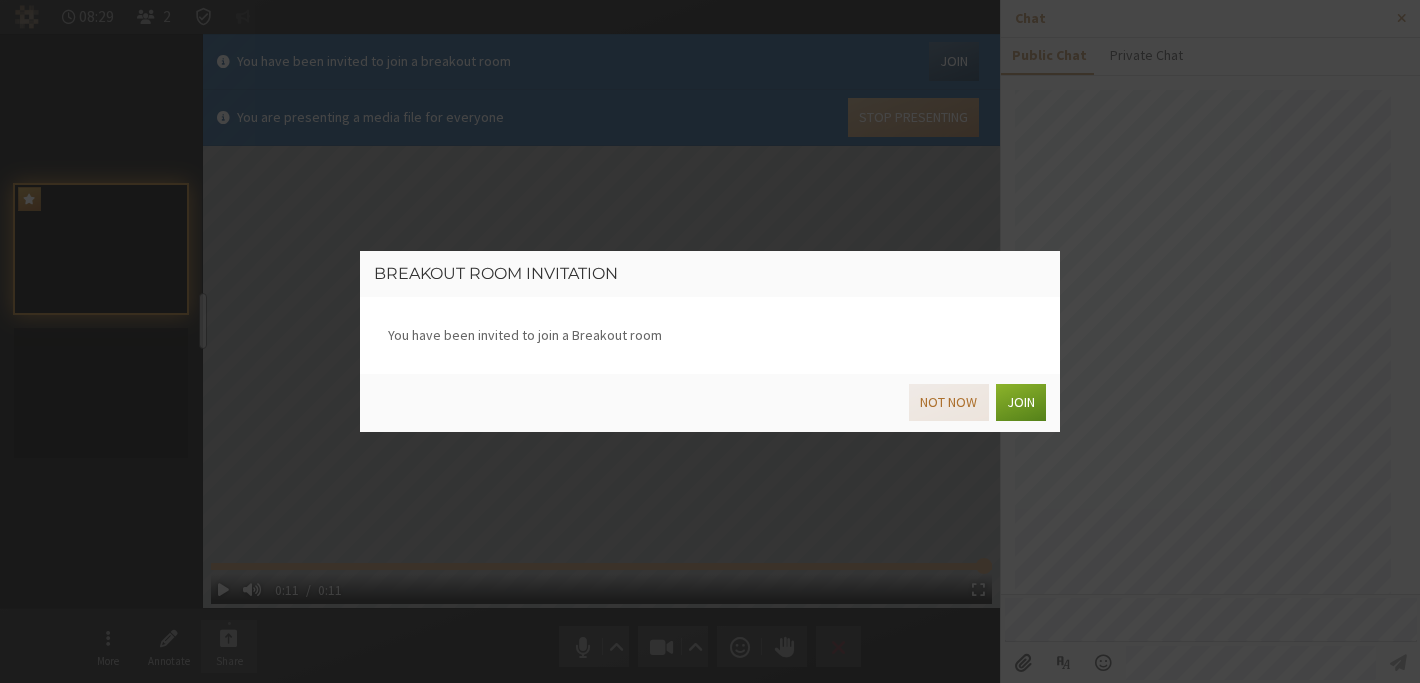 click on "Not now" at bounding box center [948, 402] 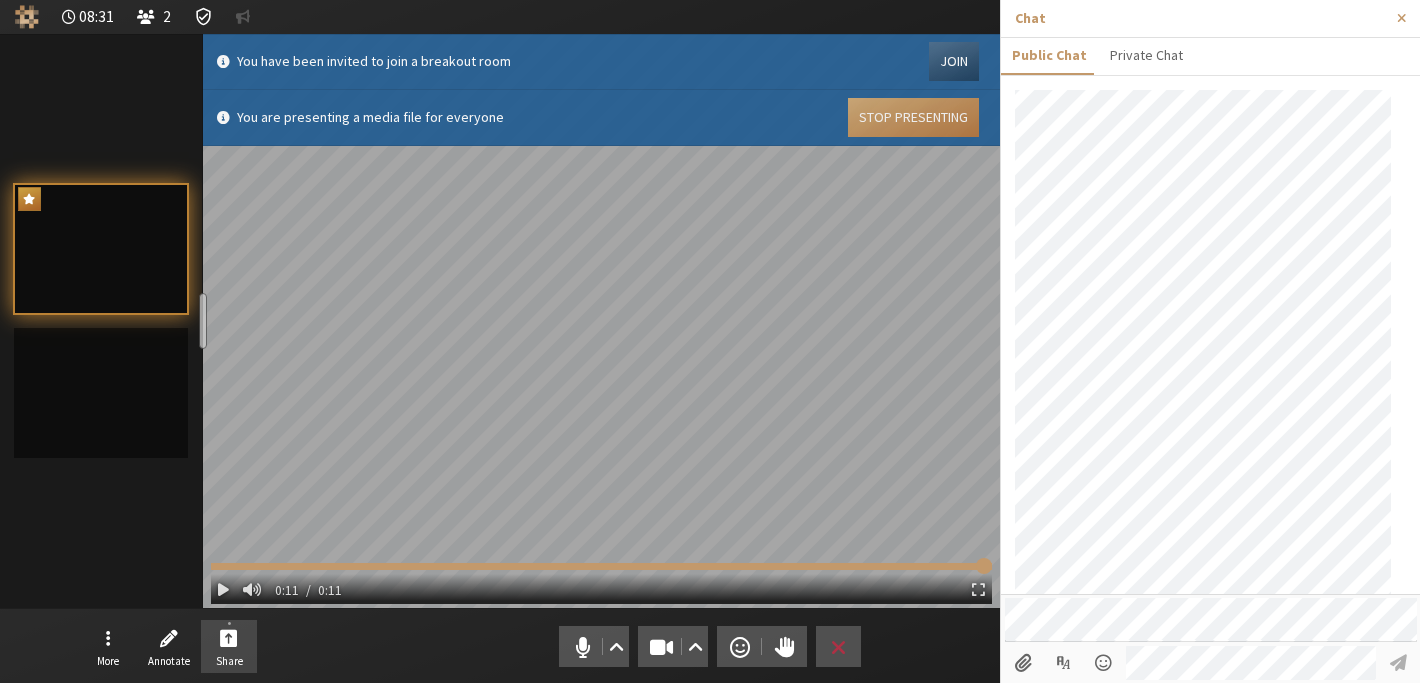 click on "Stop Presenting" at bounding box center (913, 117) 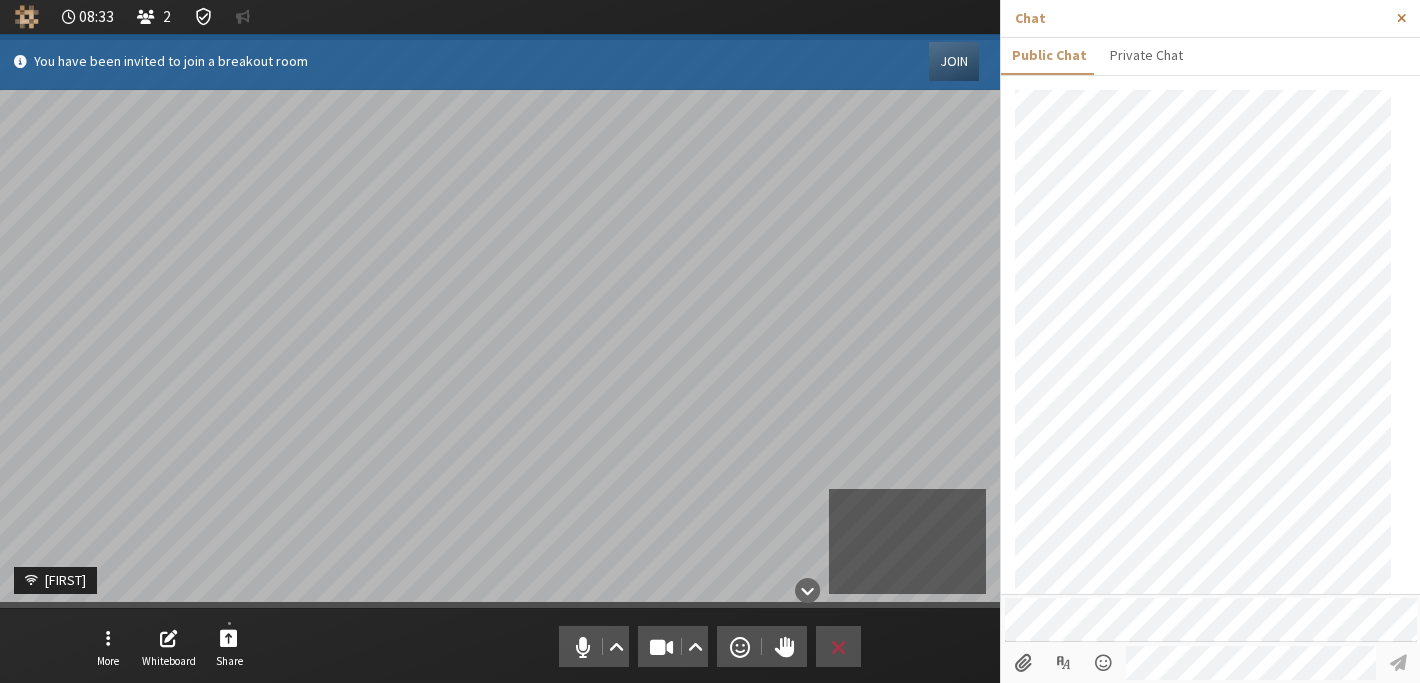 click at bounding box center [1401, 18] 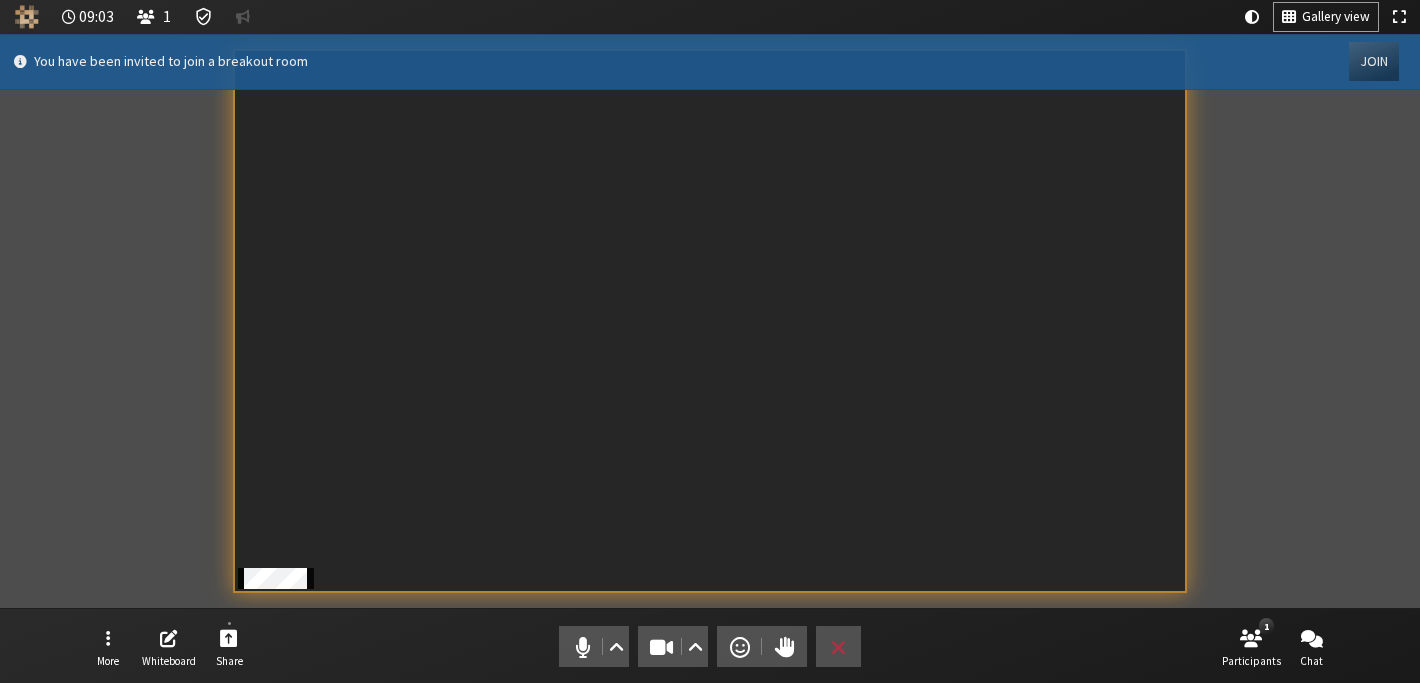 click on "Join" at bounding box center [1374, 61] 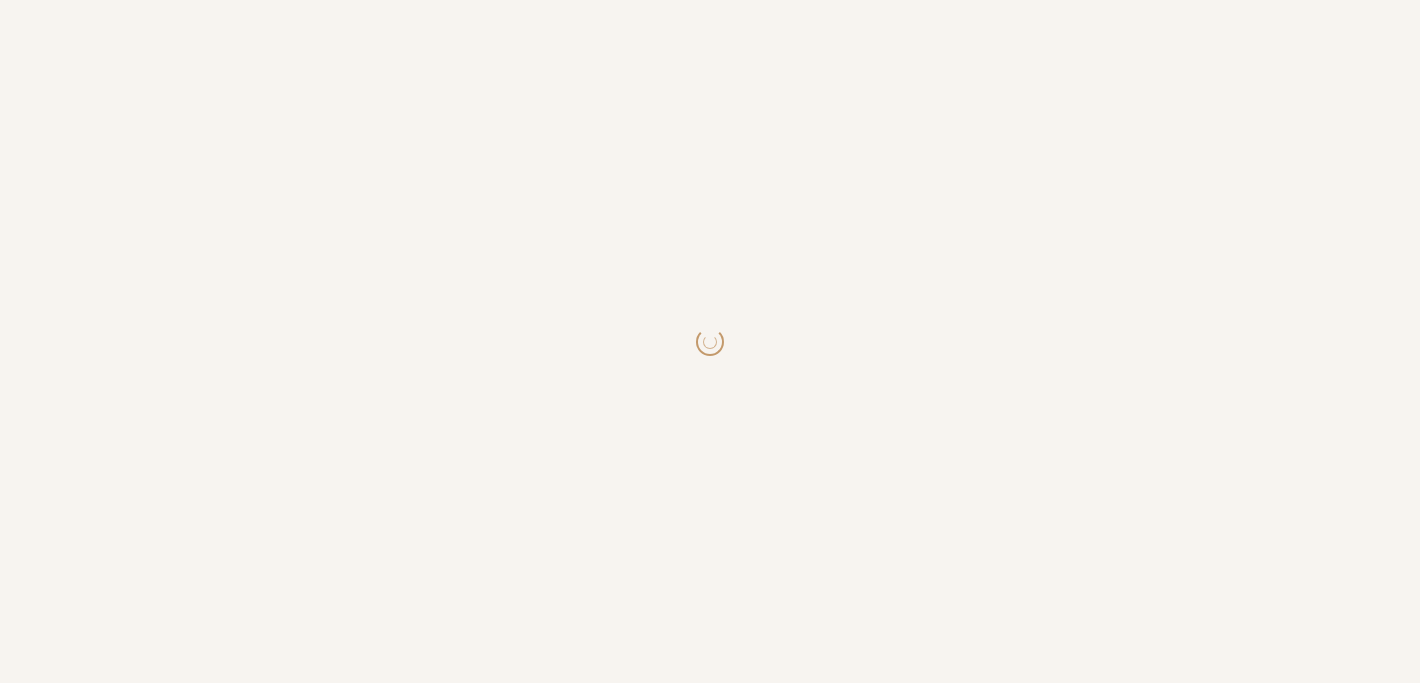 scroll, scrollTop: 0, scrollLeft: 0, axis: both 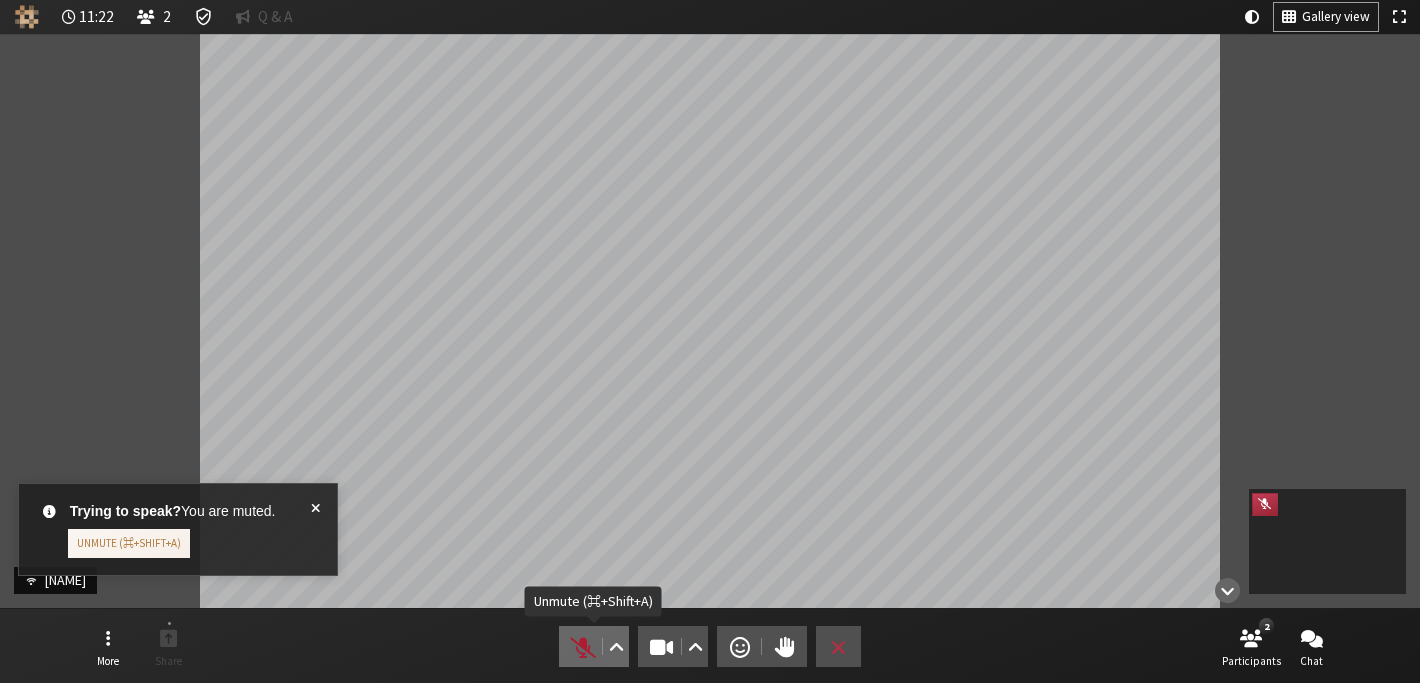 click at bounding box center (583, 647) 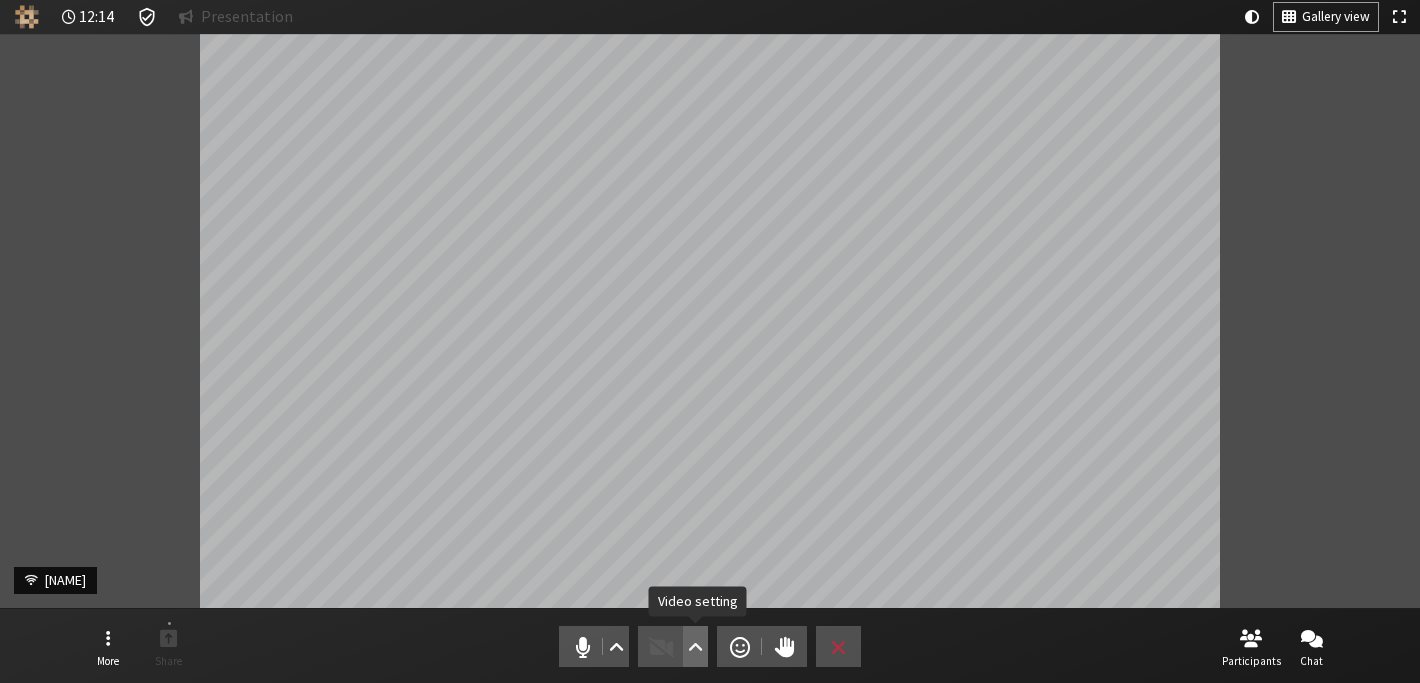 click at bounding box center (695, 646) 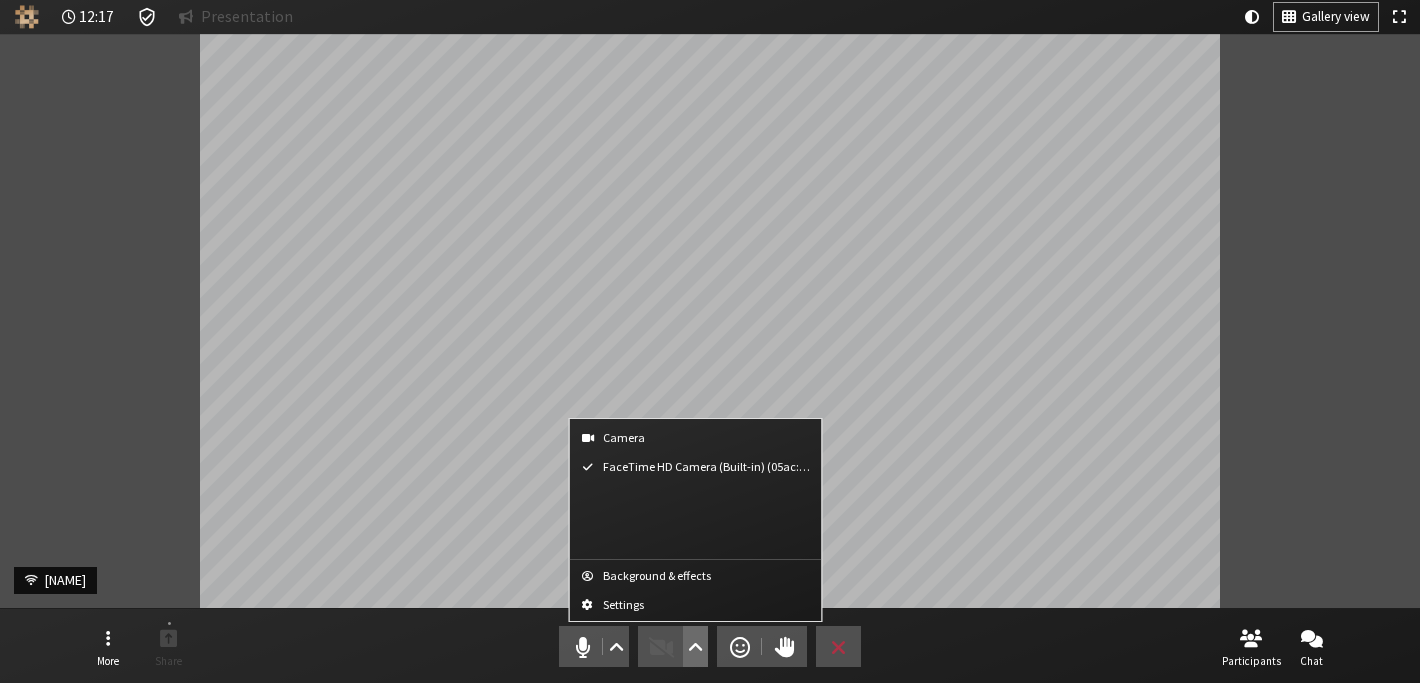 click on "Camera" at bounding box center (708, 437) 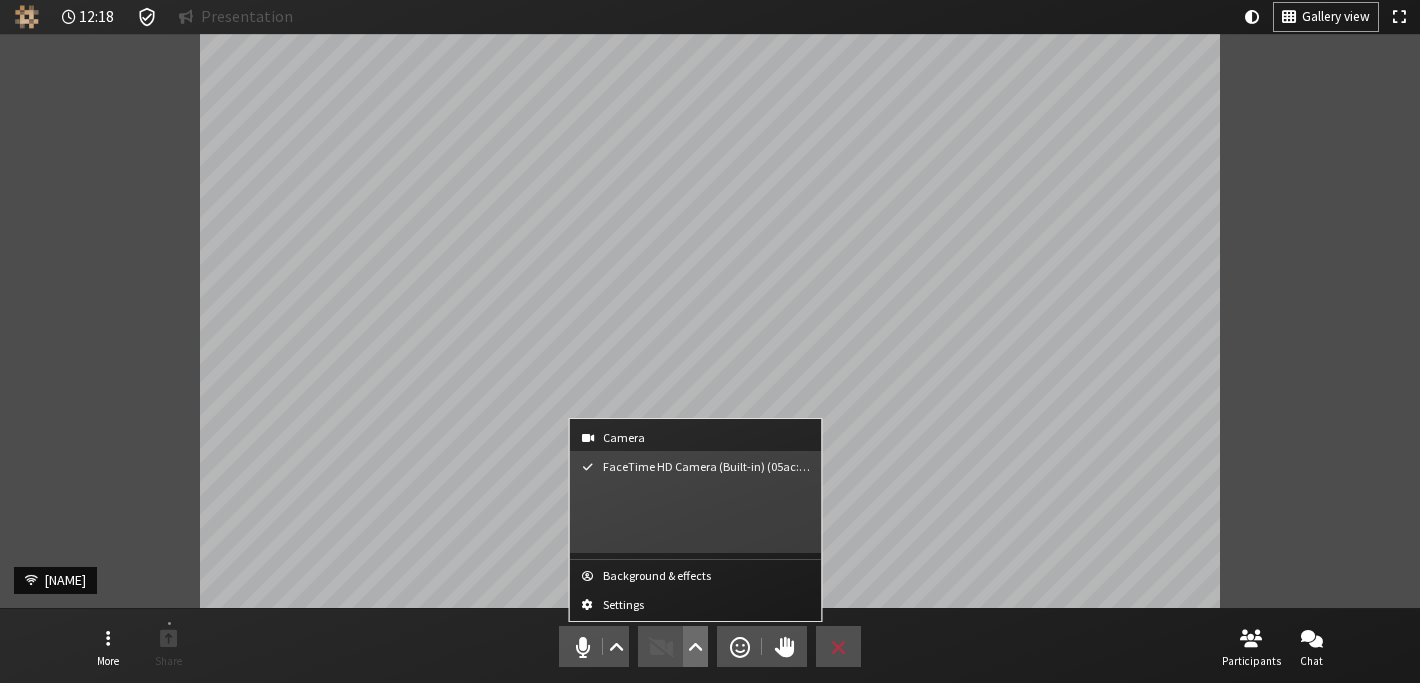 click on "FaceTime HD Camera (Built-in) (05ac:8514)" at bounding box center (696, 502) 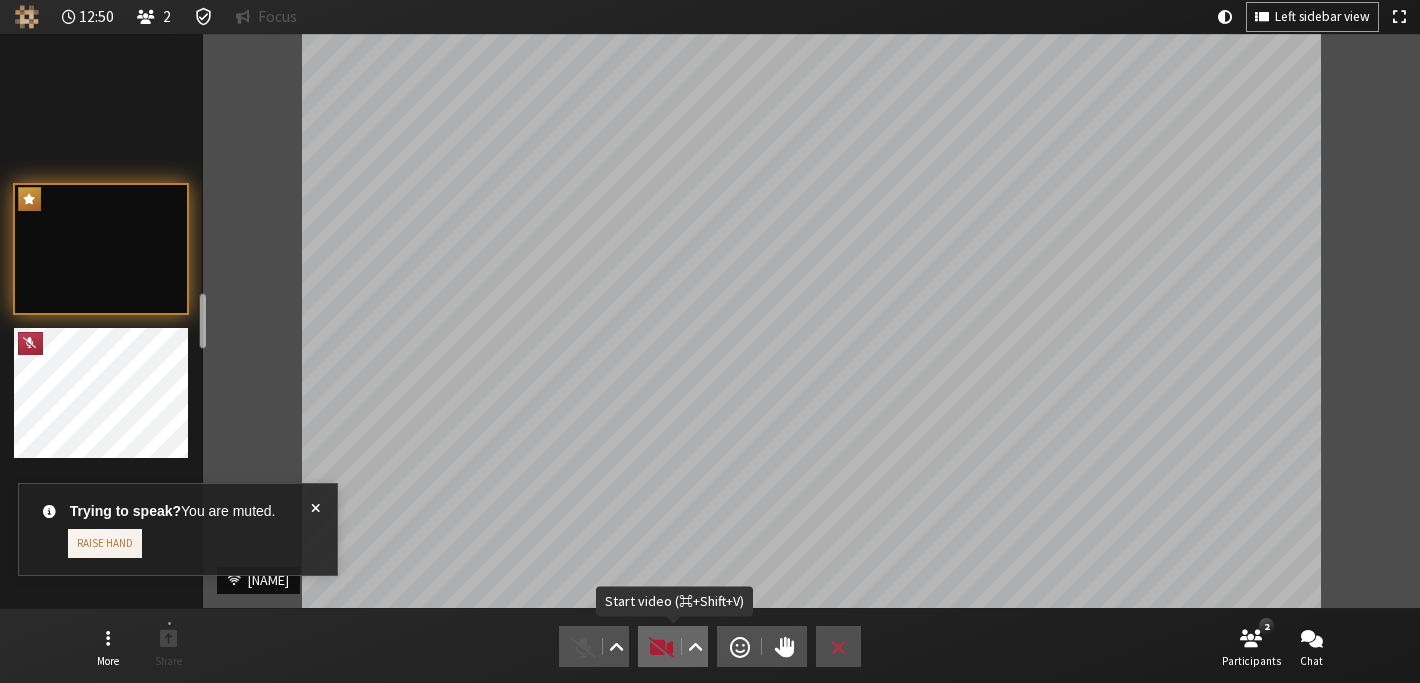 click at bounding box center [662, 647] 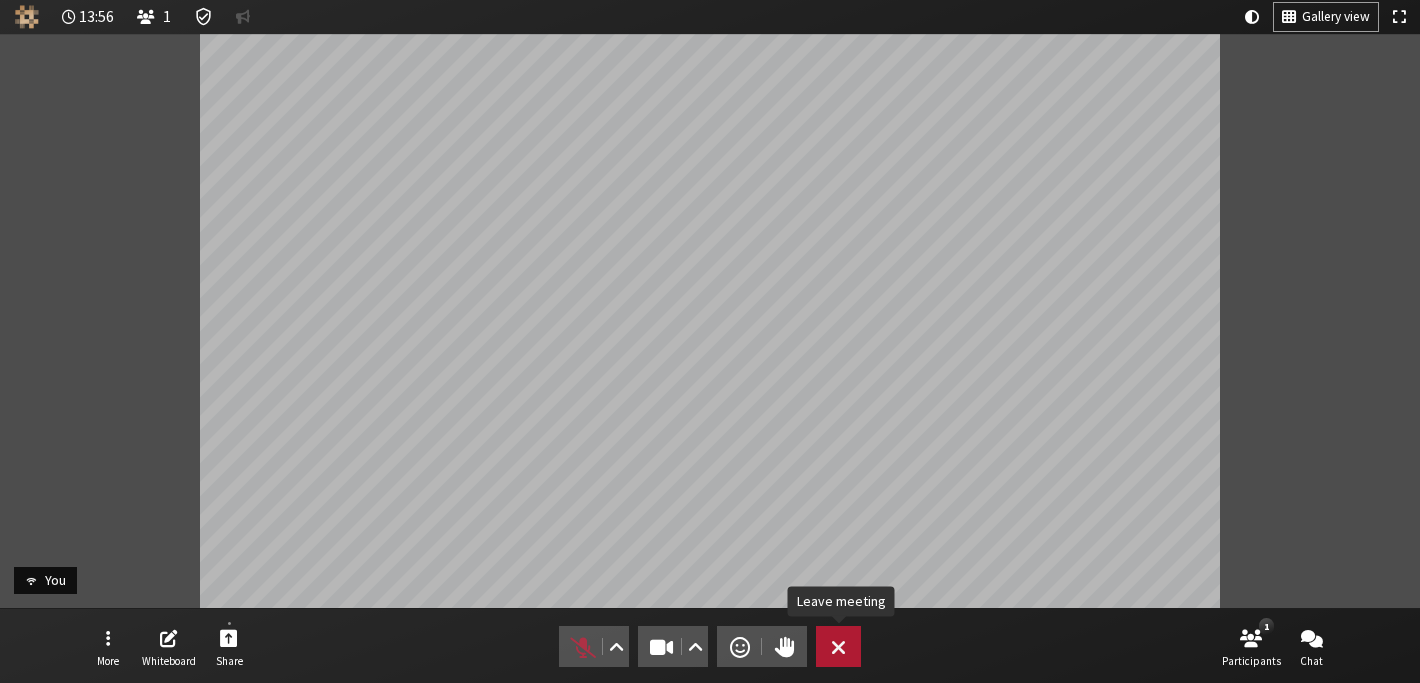 click on "Leave" at bounding box center (838, 646) 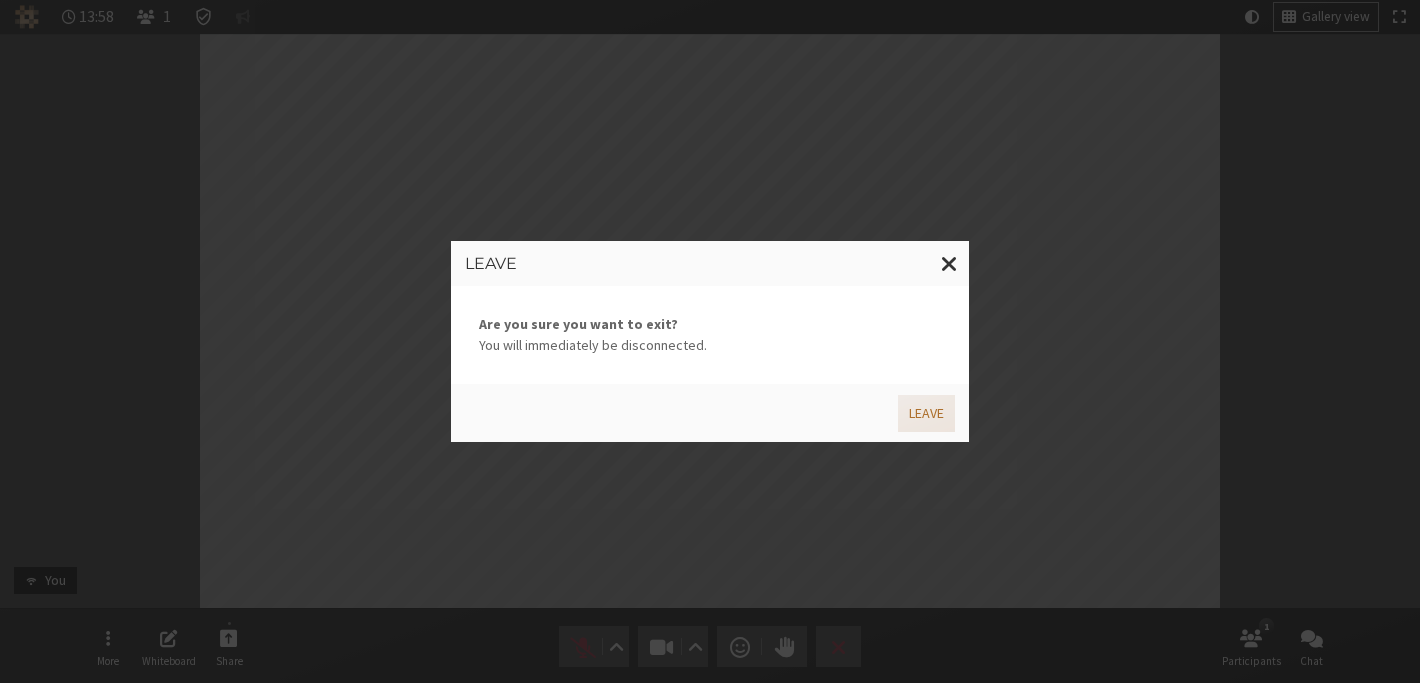 click on "Leave" at bounding box center (926, 413) 